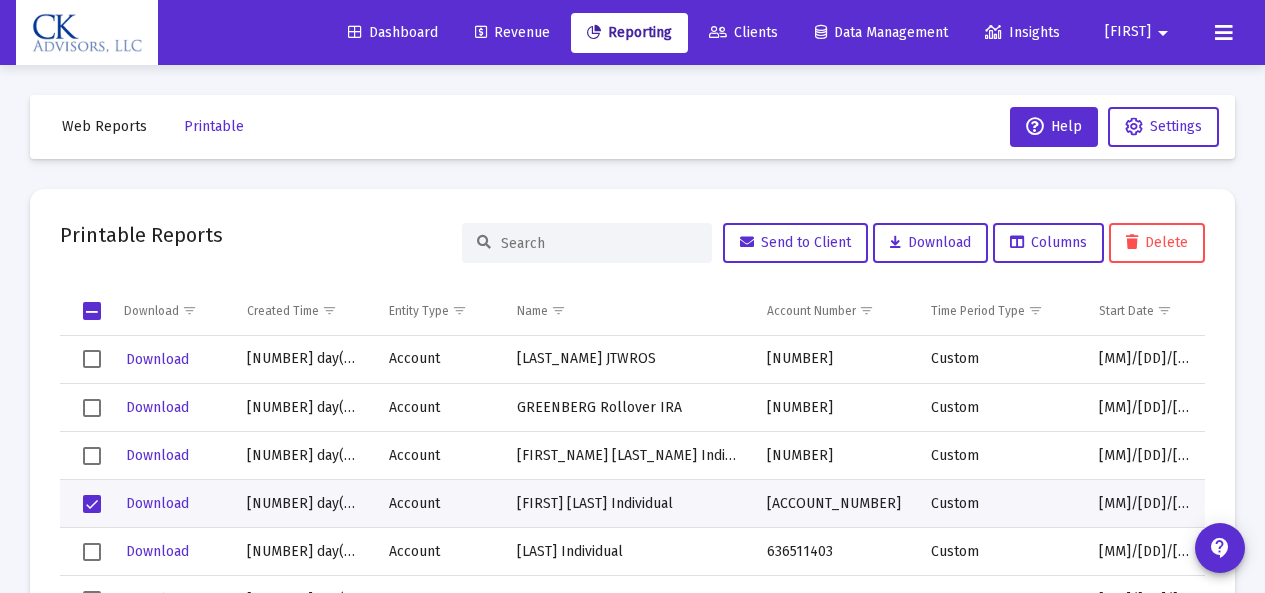 scroll, scrollTop: 154, scrollLeft: 0, axis: vertical 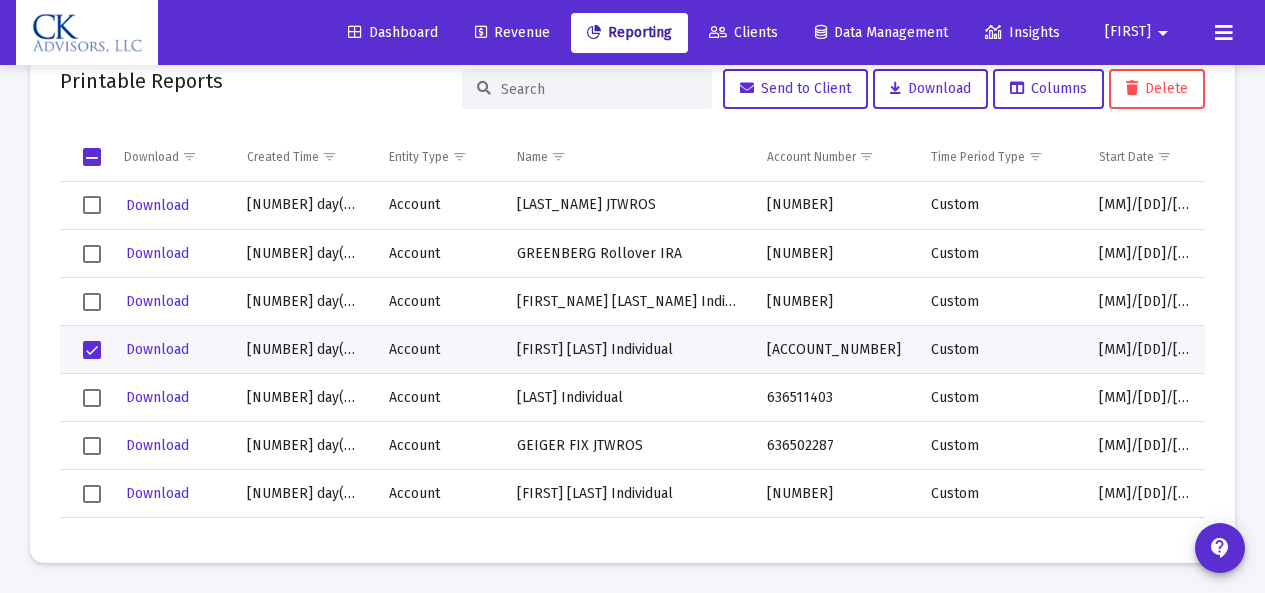 click at bounding box center [92, 350] 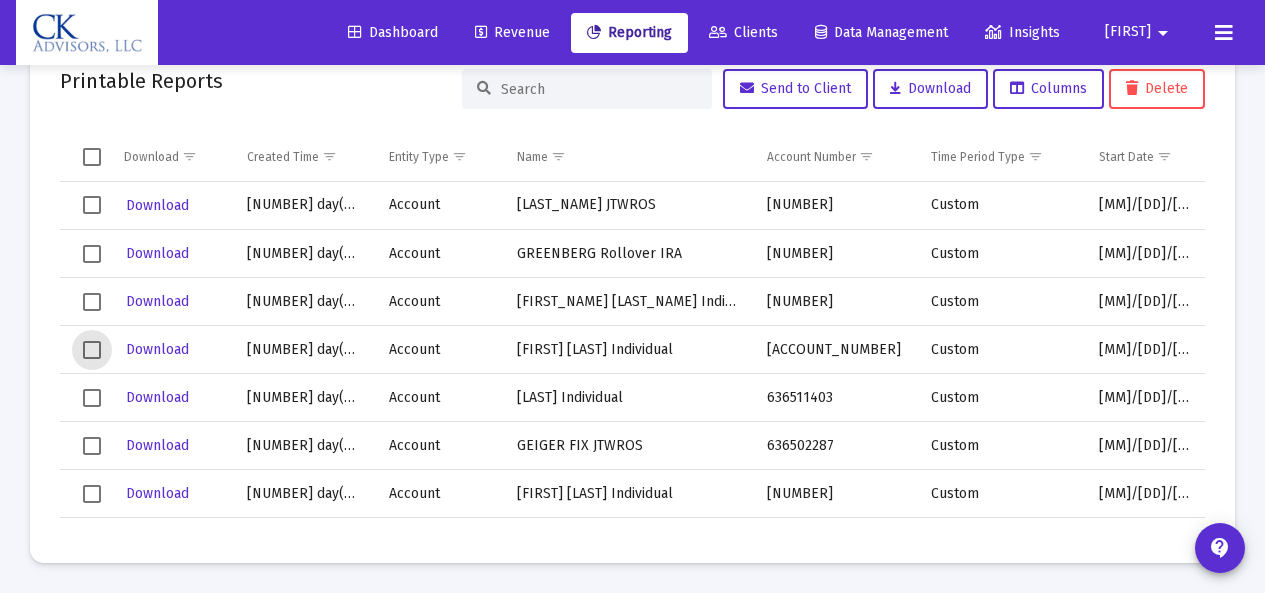 click on "Clients" at bounding box center (743, 32) 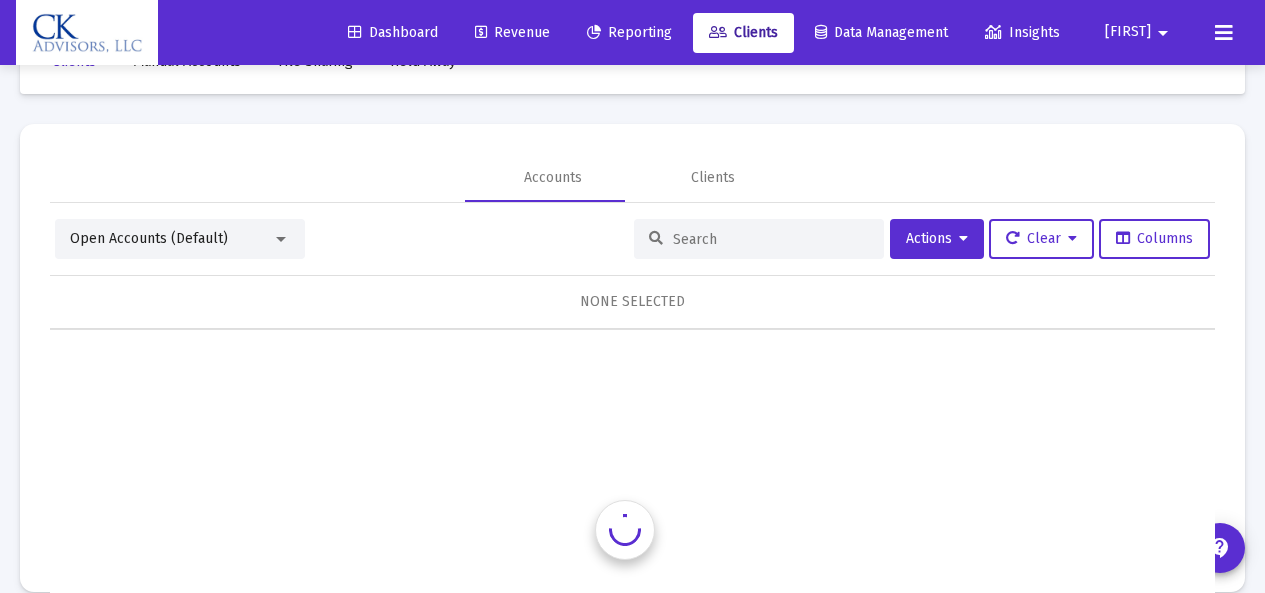 scroll, scrollTop: 94, scrollLeft: 0, axis: vertical 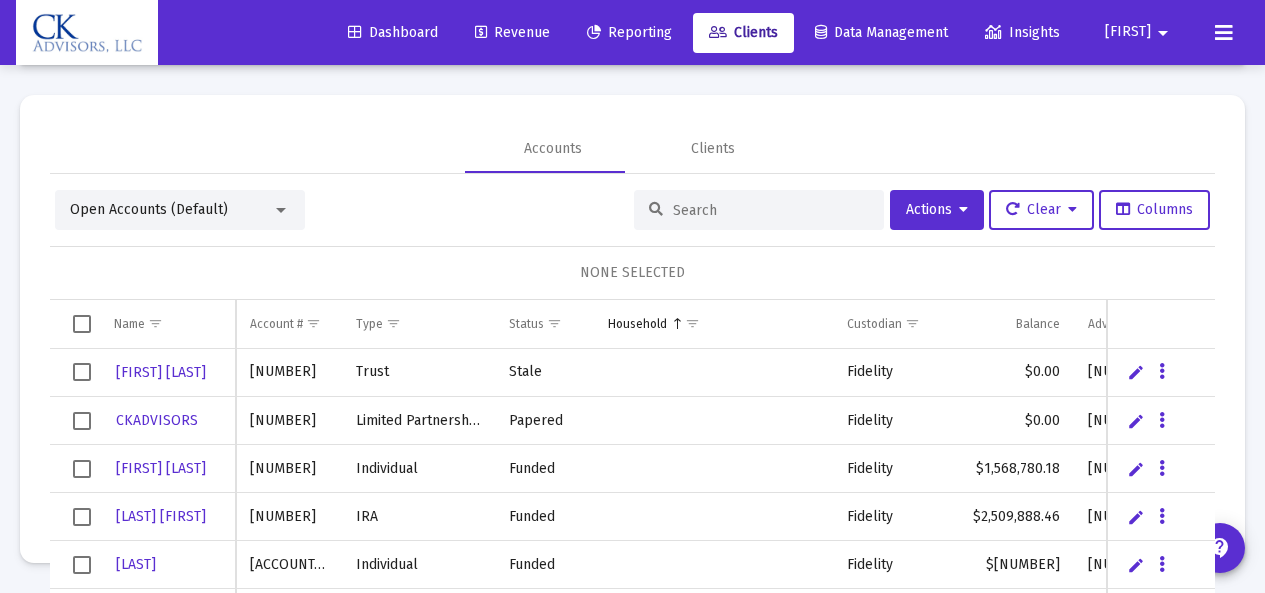 click at bounding box center (281, 210) 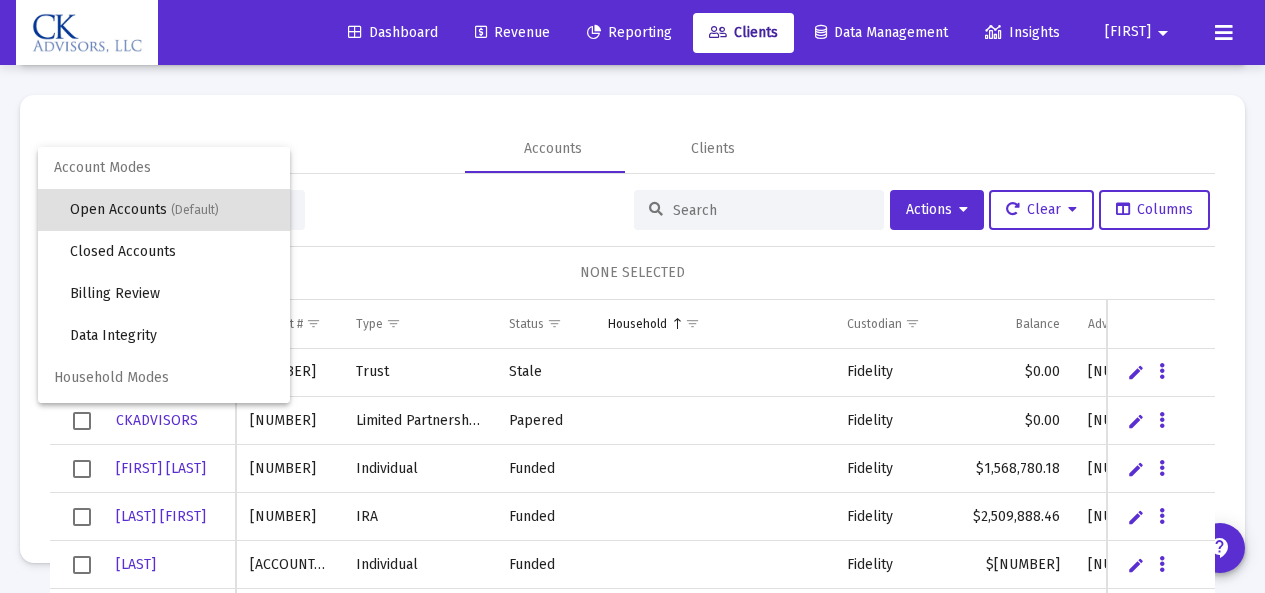 click on "Household Modes" at bounding box center [164, 378] 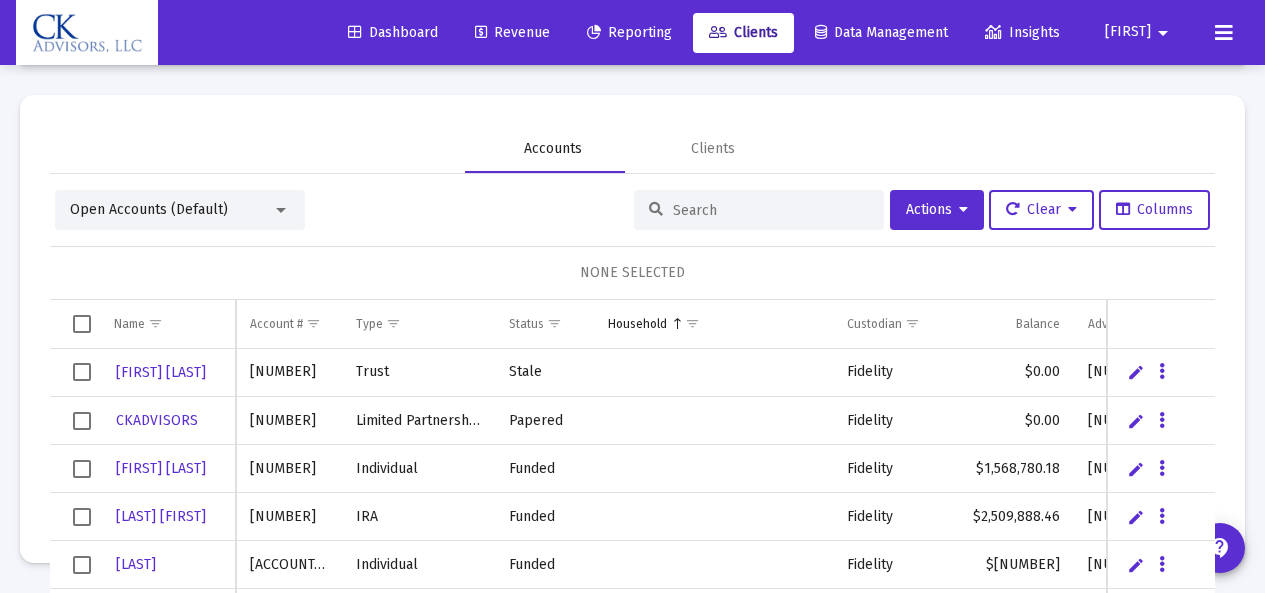 click on "Accounts" at bounding box center [553, 149] 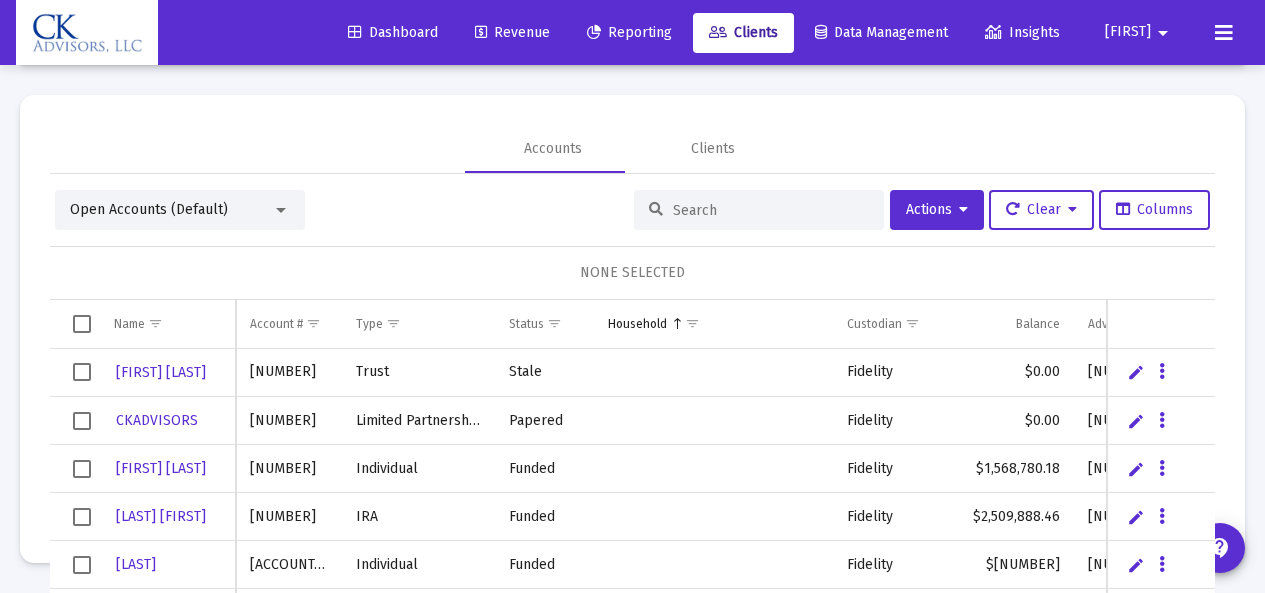 click at bounding box center [281, 210] 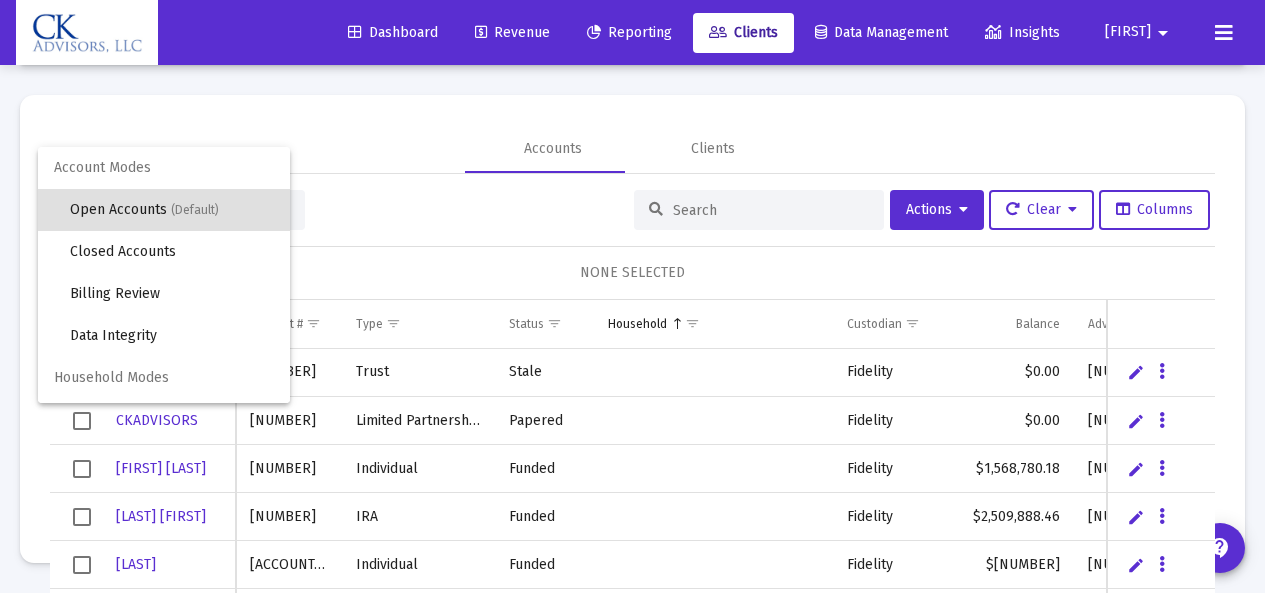 scroll, scrollTop: 38, scrollLeft: 0, axis: vertical 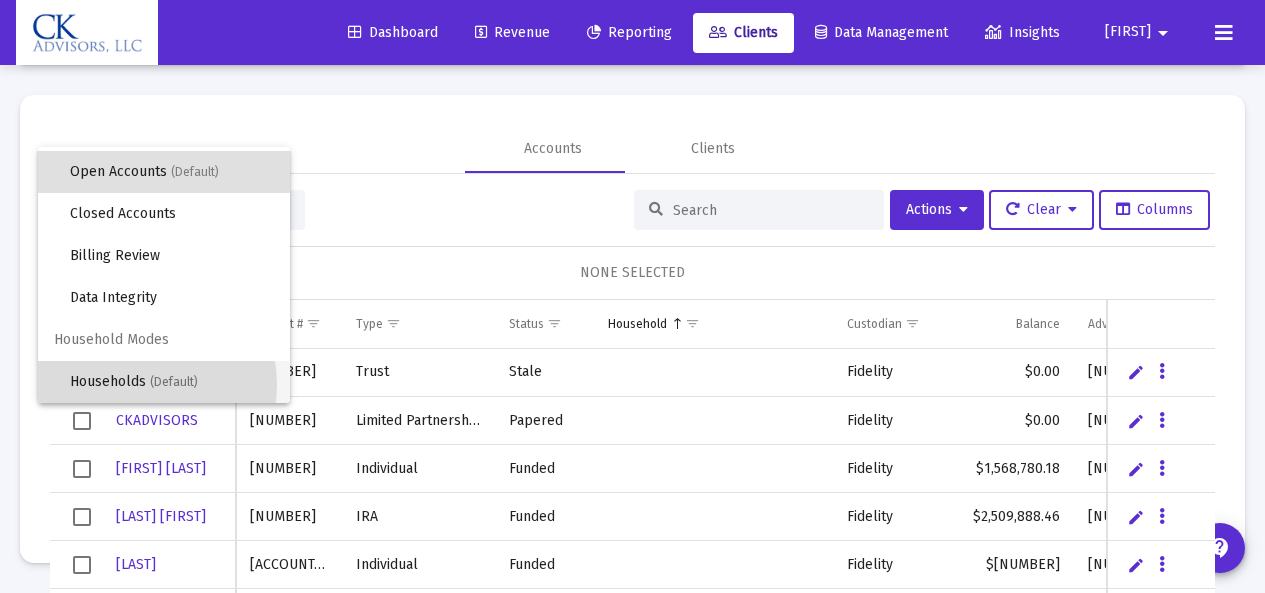 click on "Households  (Default)" at bounding box center (172, 382) 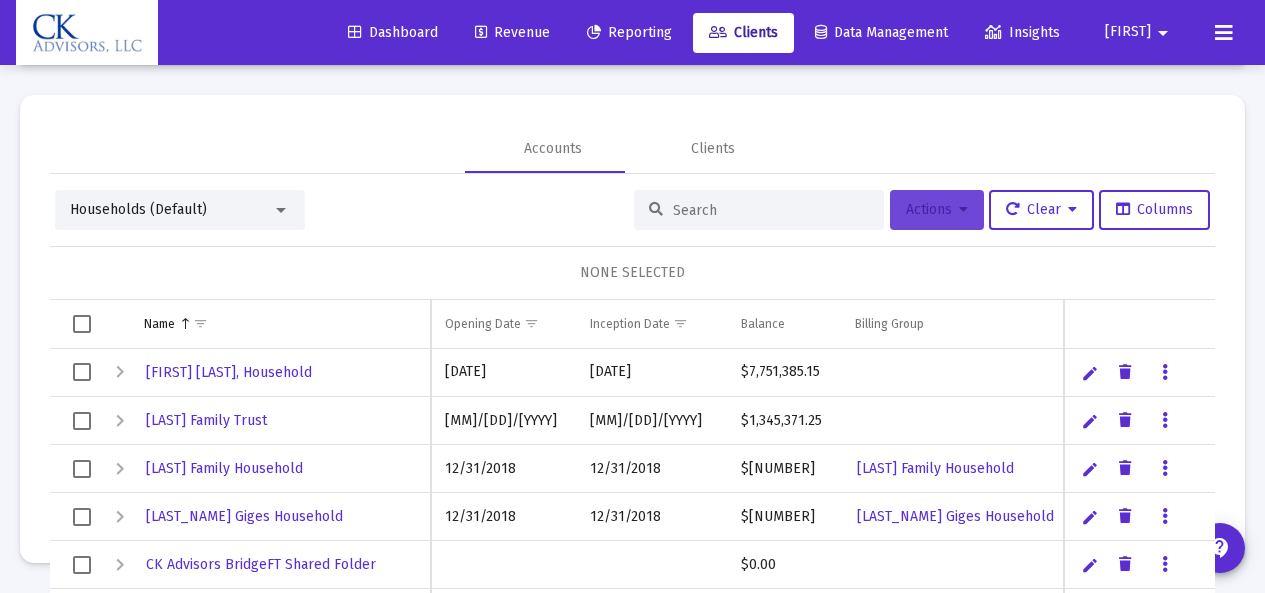 click on "Actions" at bounding box center [937, 209] 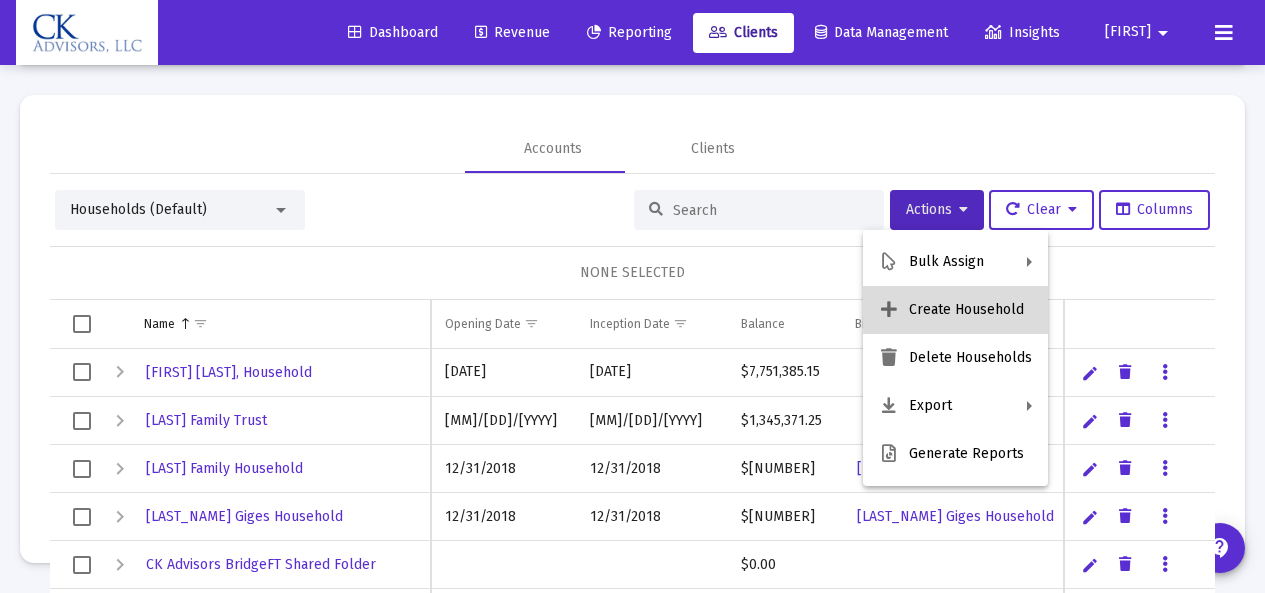 click on "Create Household" at bounding box center (955, 310) 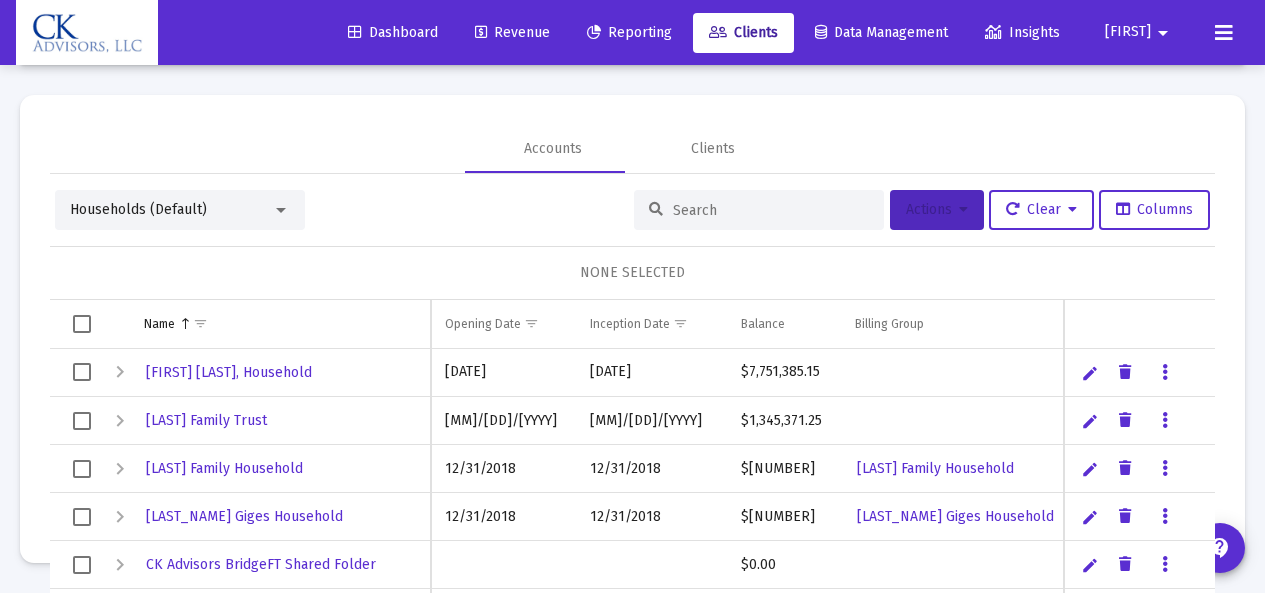 scroll, scrollTop: 0, scrollLeft: 0, axis: both 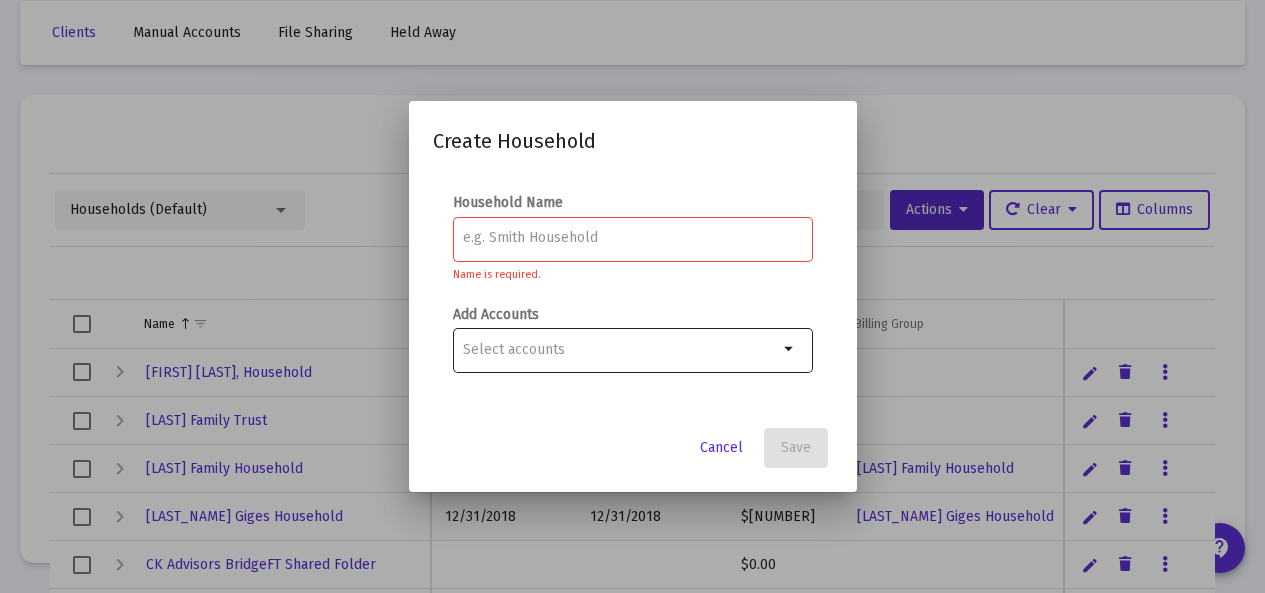 click on "arrow_drop_down" at bounding box center (790, 349) 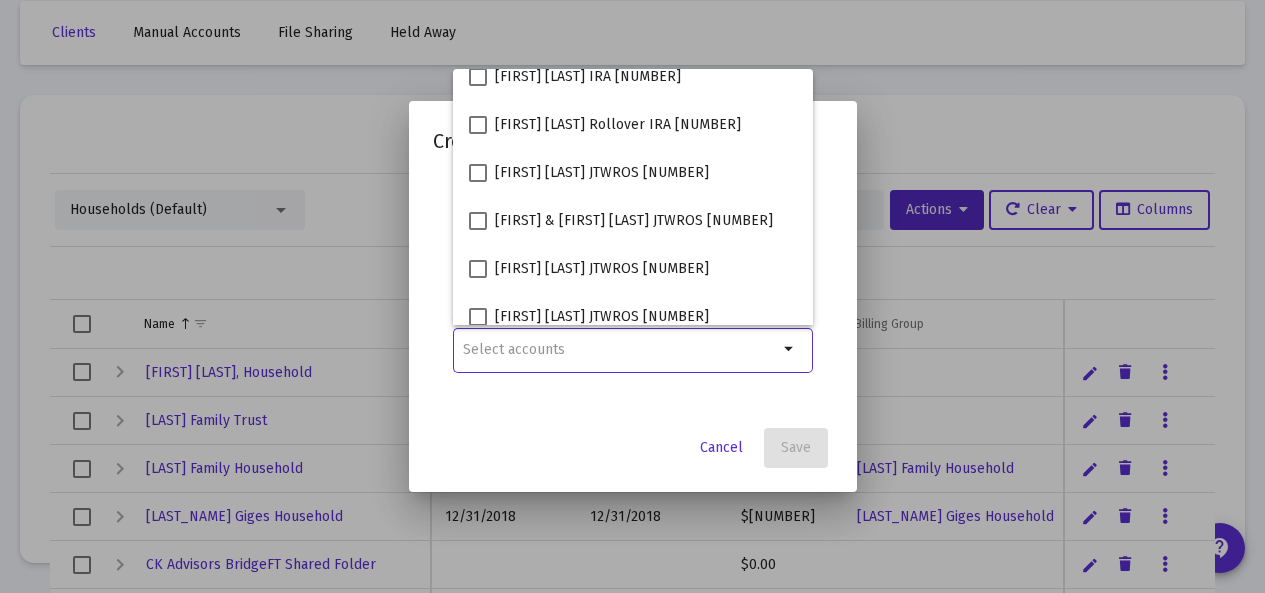 scroll, scrollTop: 944, scrollLeft: 0, axis: vertical 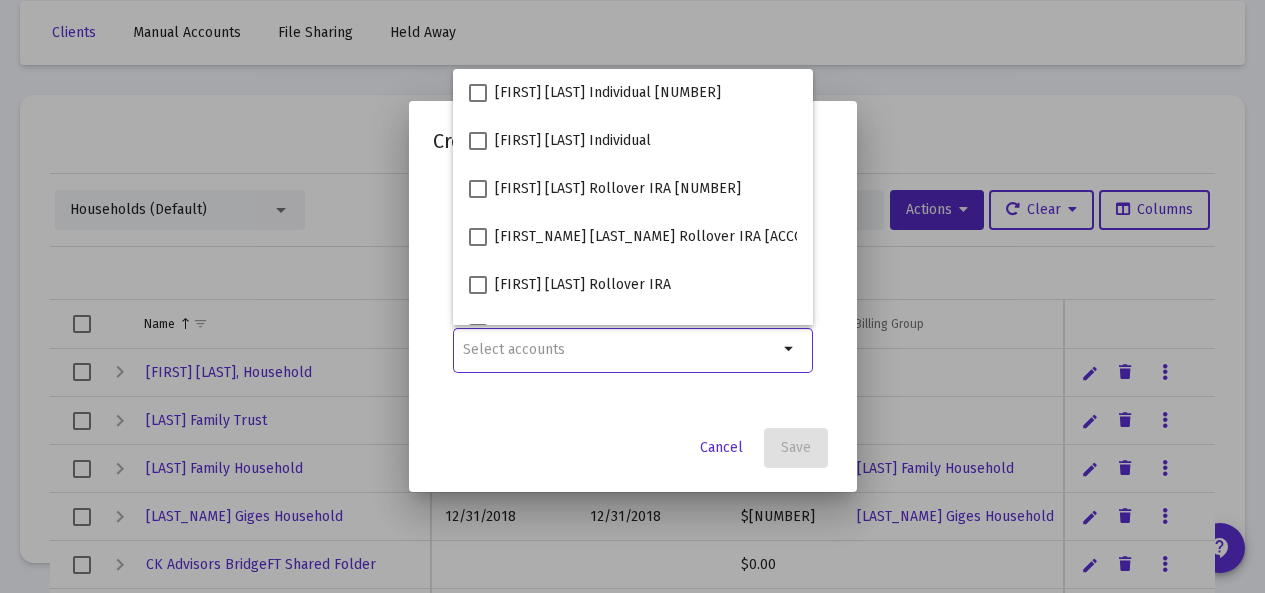 click at bounding box center (632, 296) 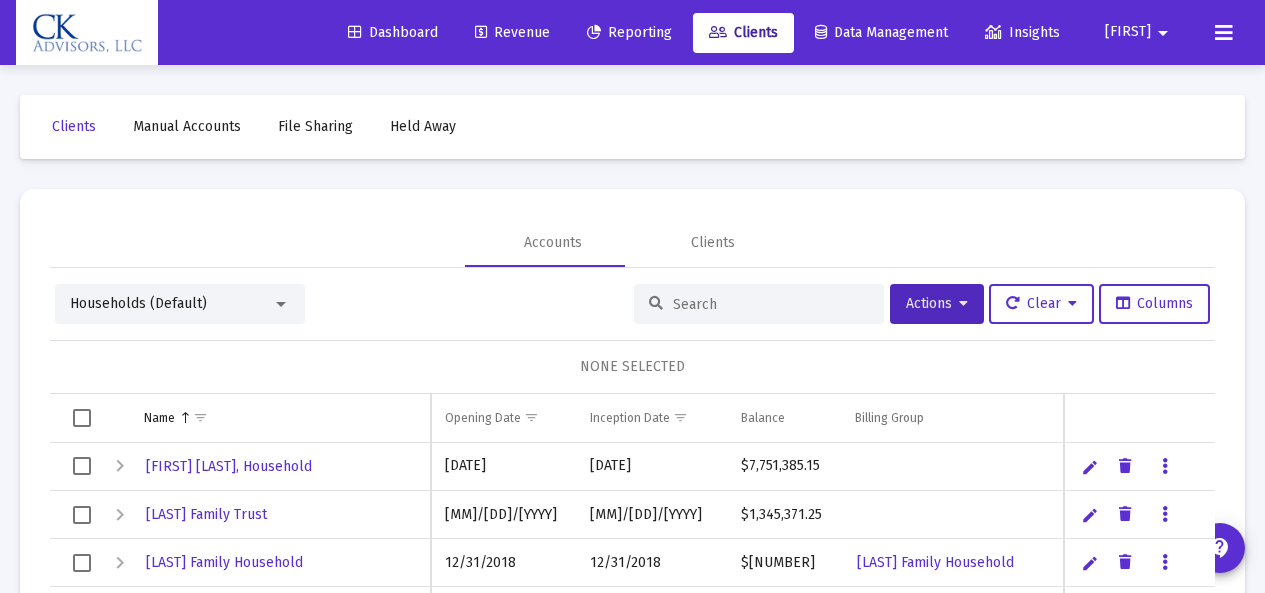 scroll, scrollTop: 94, scrollLeft: 0, axis: vertical 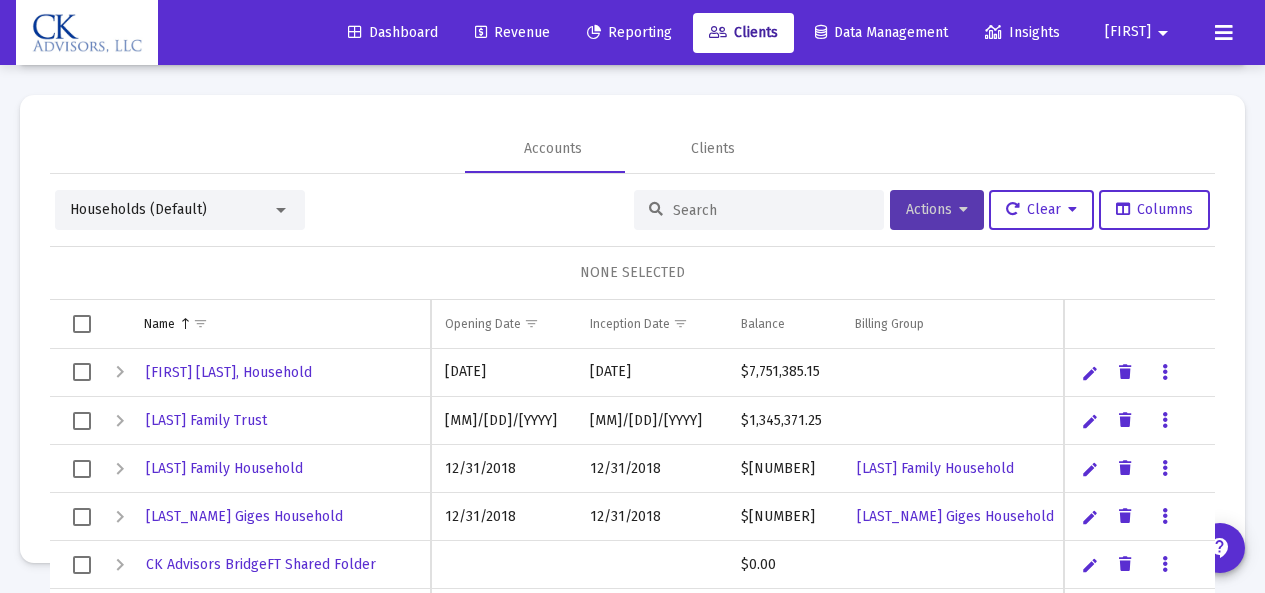 click on "Actions" at bounding box center [937, 210] 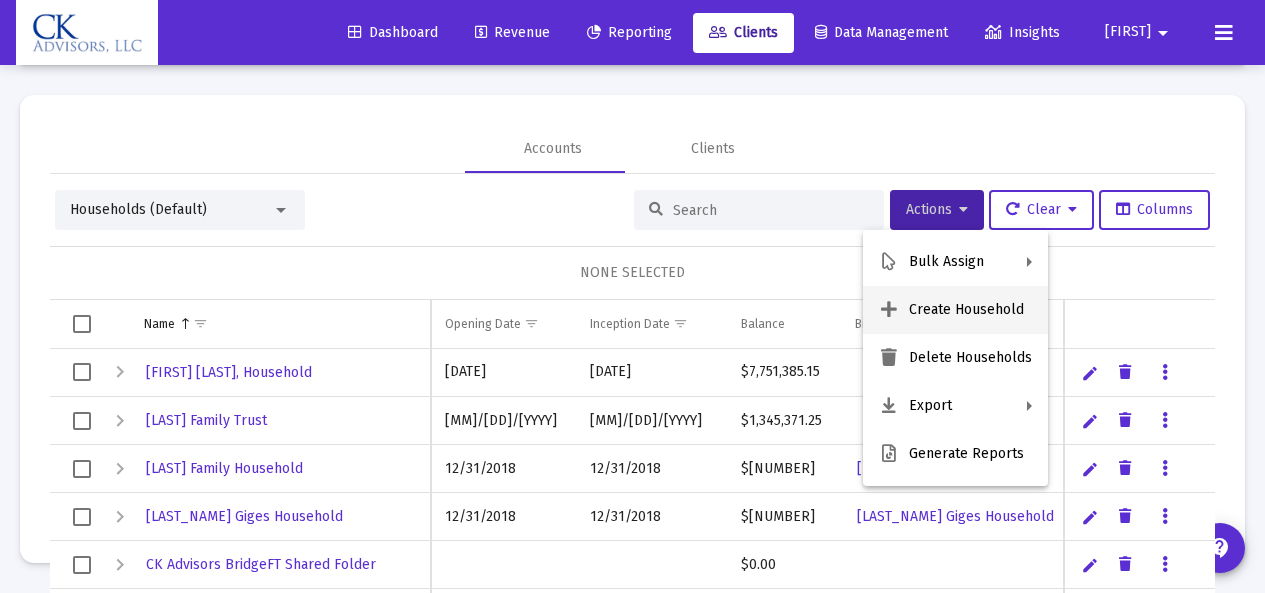 click on "Create Household" at bounding box center [955, 310] 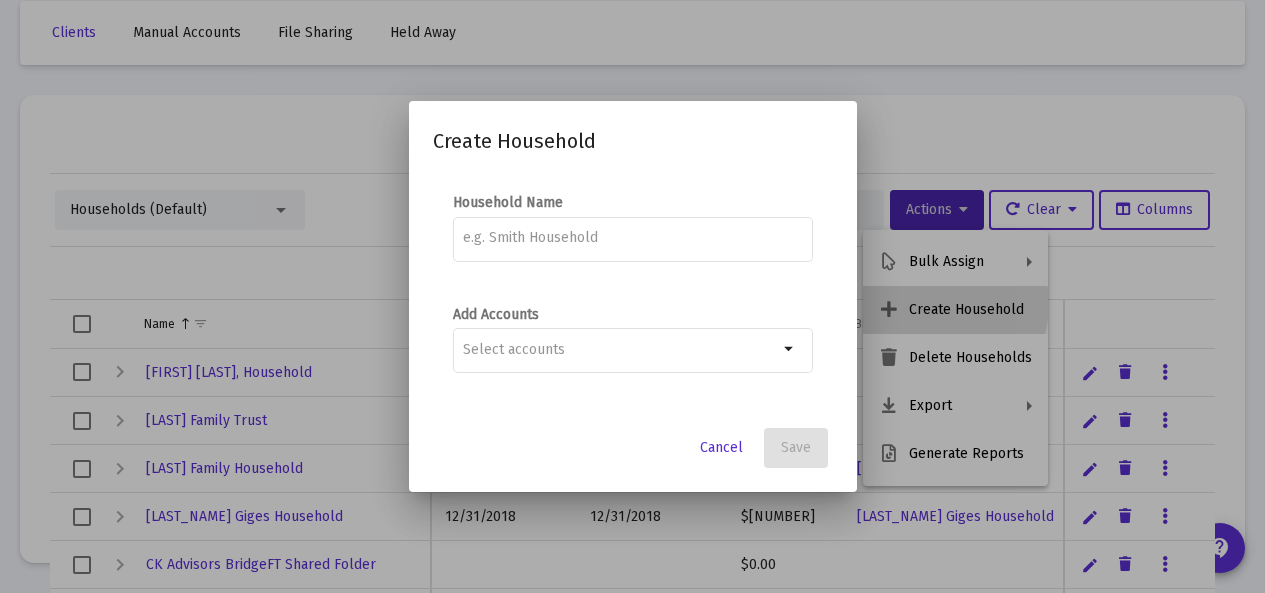 scroll, scrollTop: 0, scrollLeft: 0, axis: both 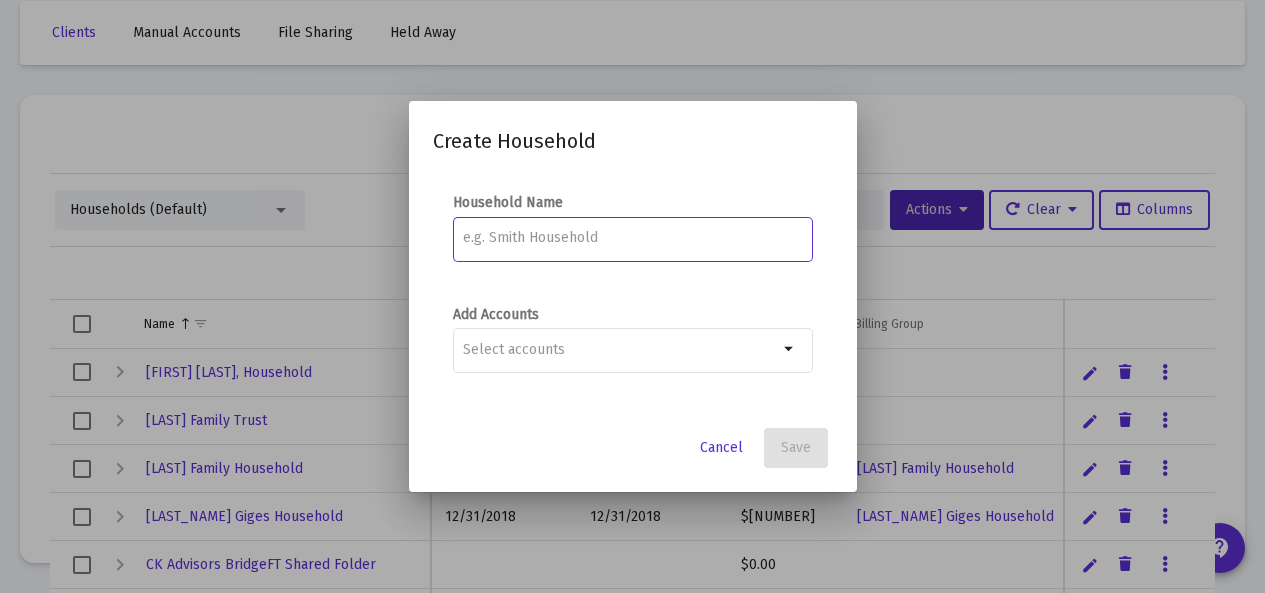 click at bounding box center (632, 238) 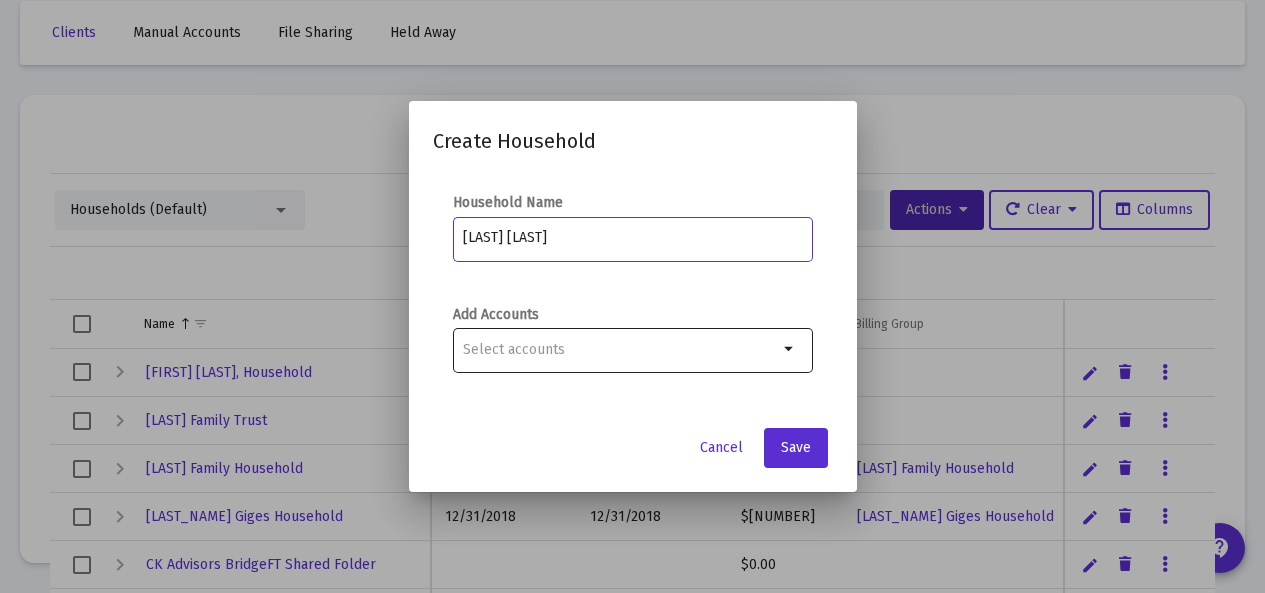 type on "[LAST] [LAST]" 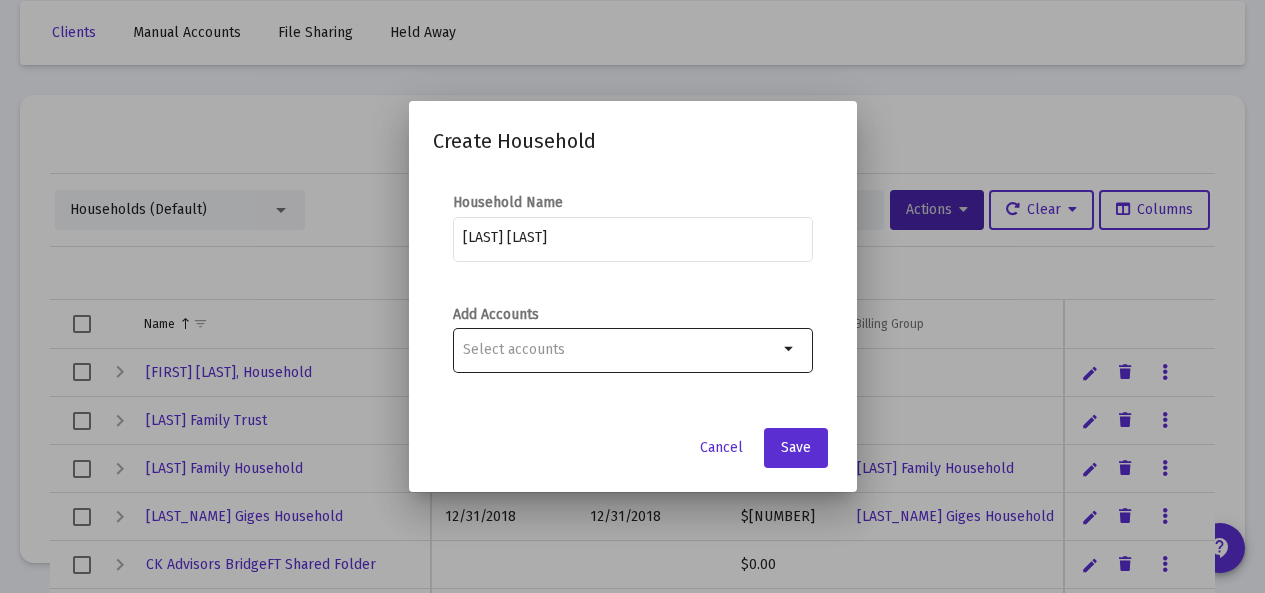 click on "arrow_drop_down" at bounding box center (790, 349) 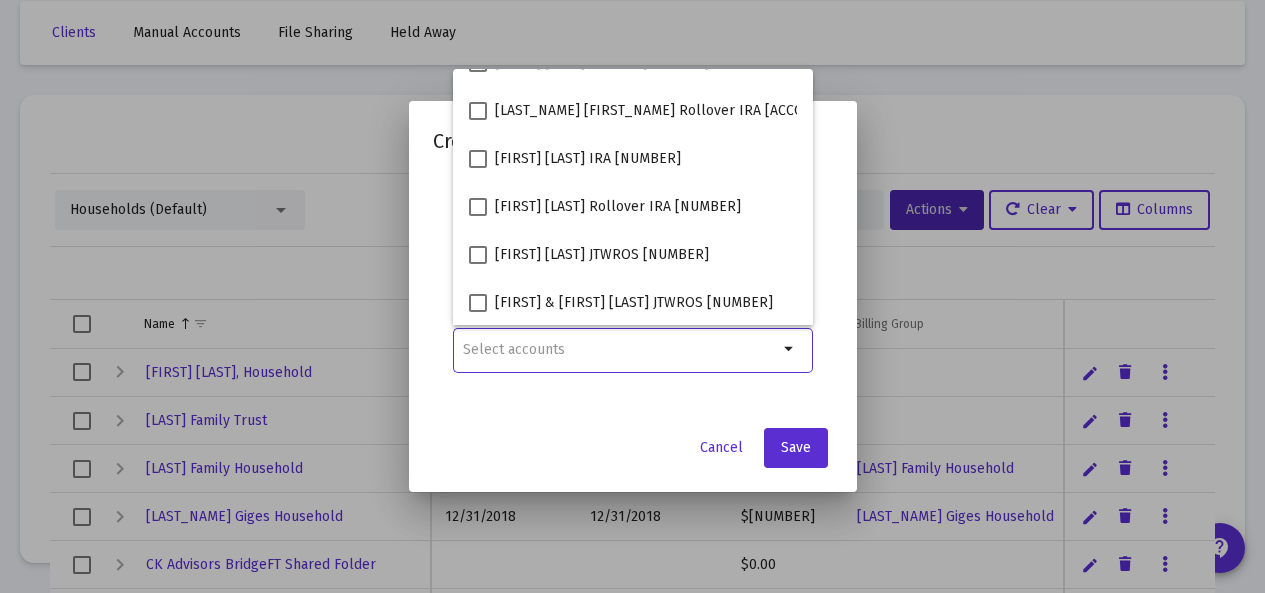 scroll, scrollTop: 944, scrollLeft: 0, axis: vertical 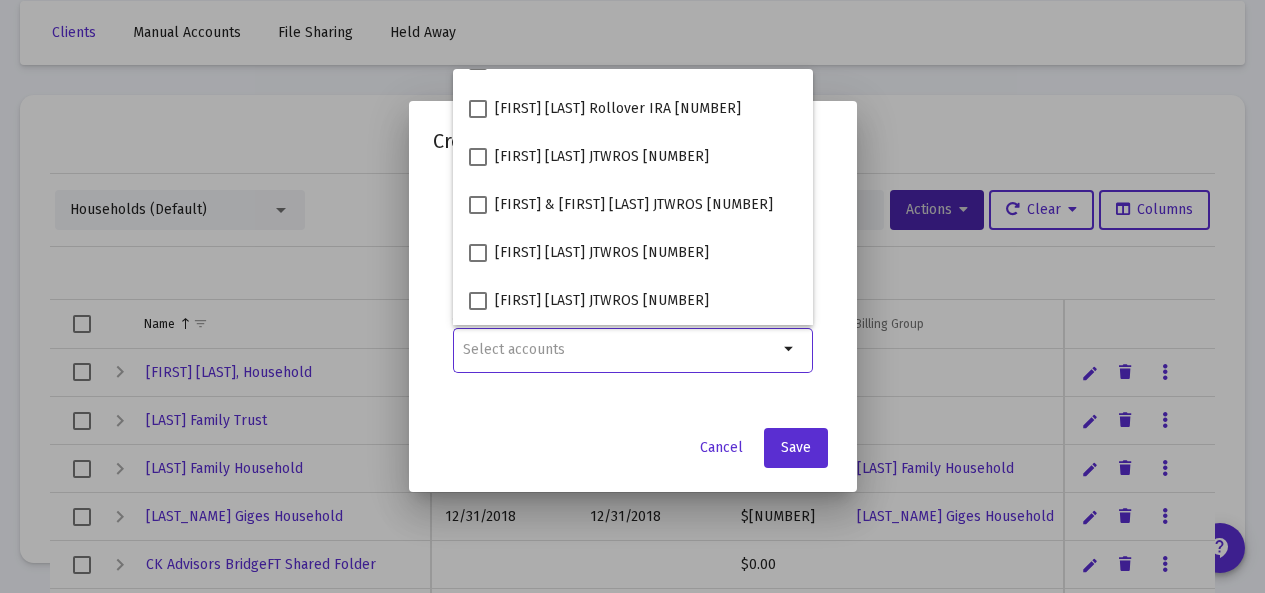 click at bounding box center (632, 296) 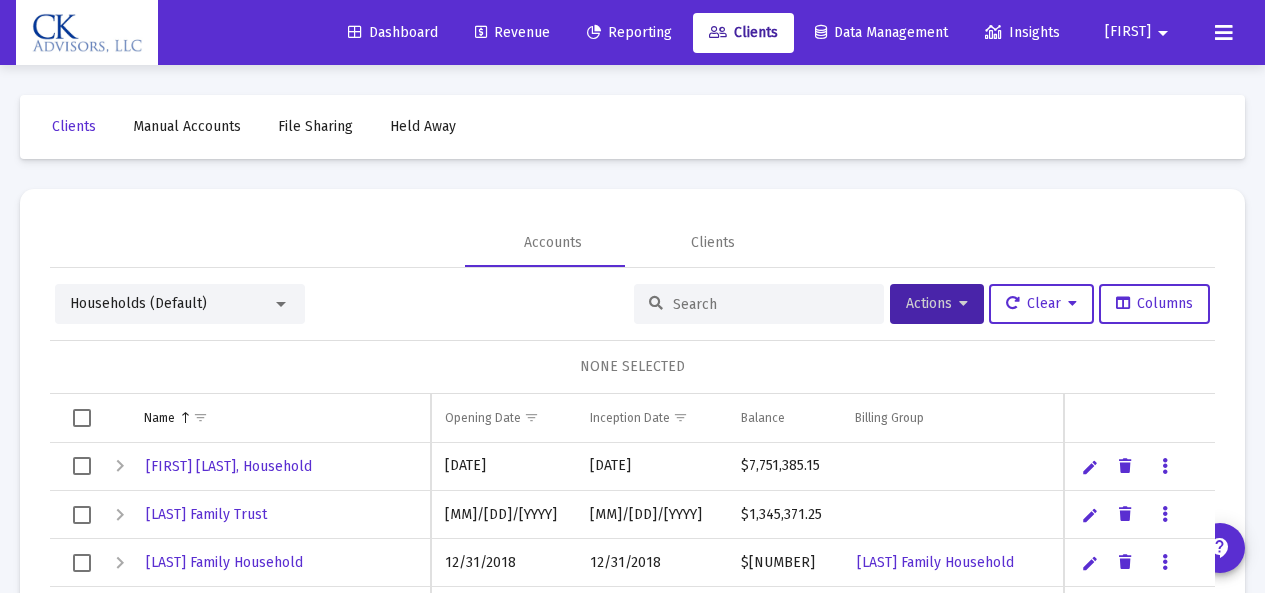 scroll, scrollTop: 94, scrollLeft: 0, axis: vertical 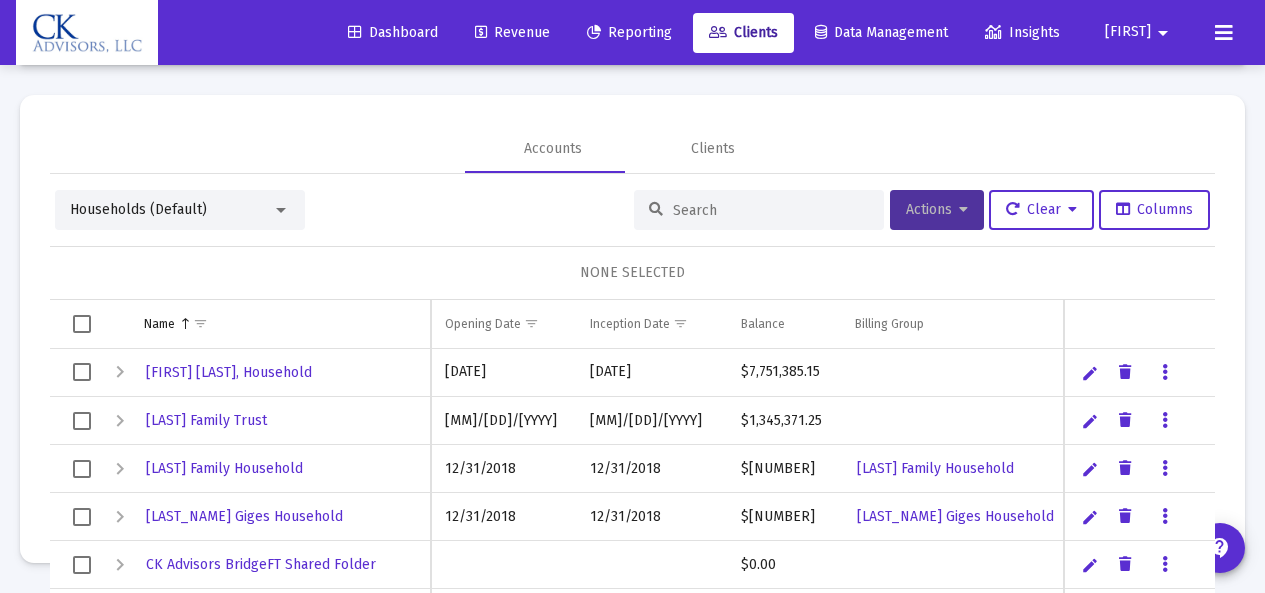 click on "Actions" at bounding box center (937, 209) 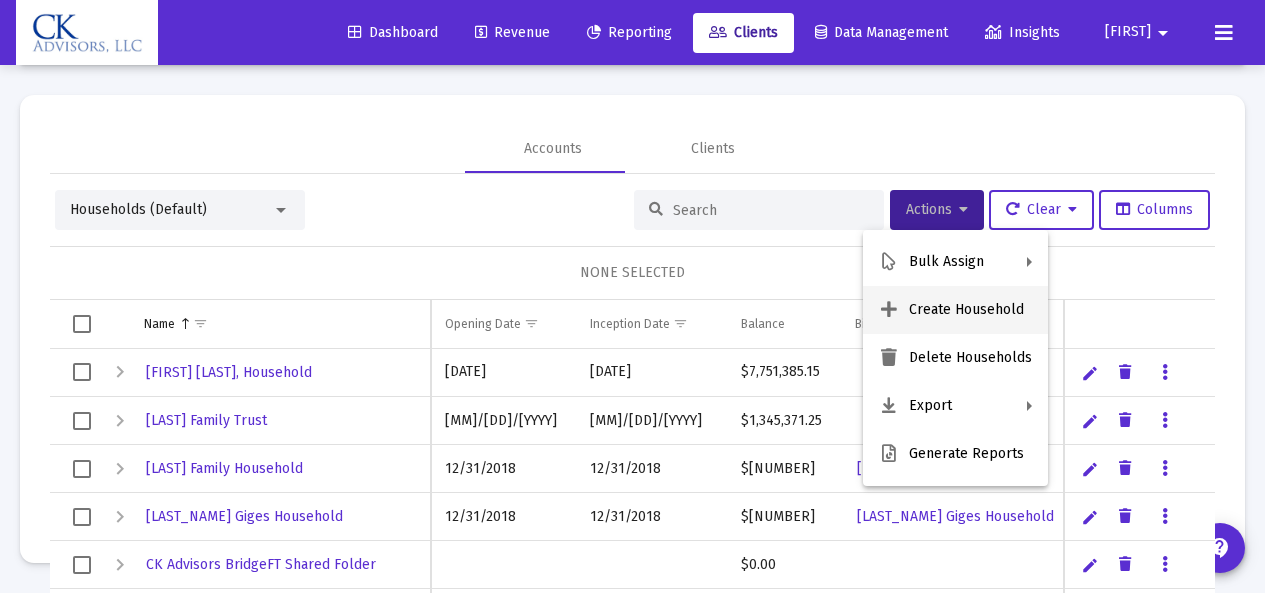 click on "Create Household" at bounding box center [955, 310] 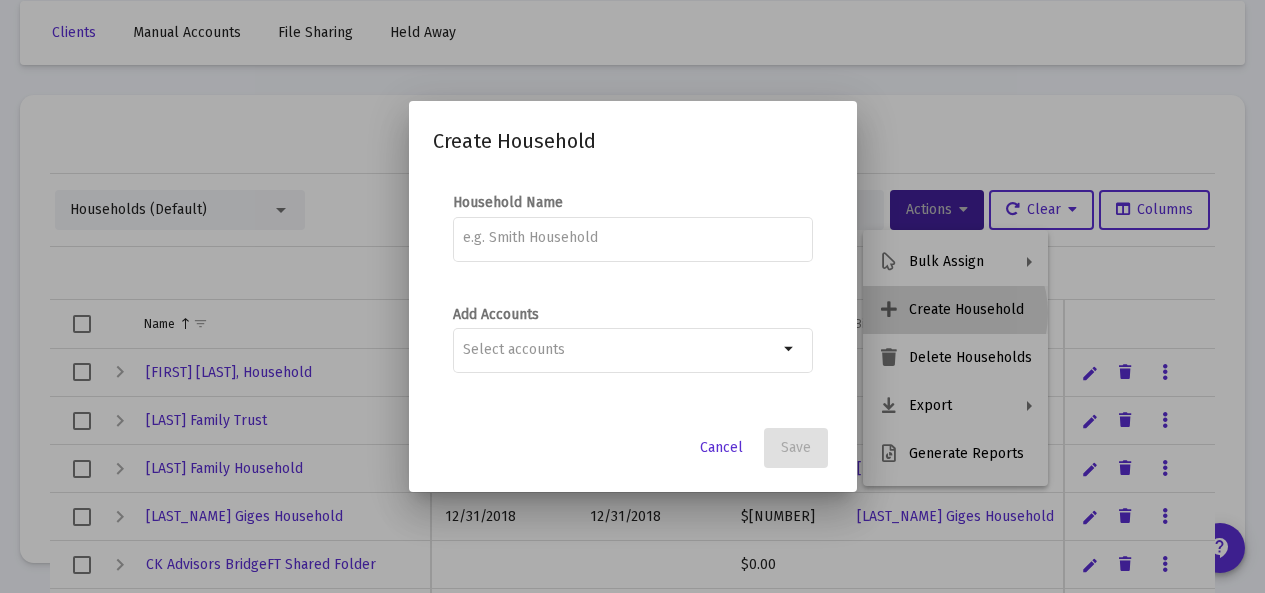 scroll, scrollTop: 0, scrollLeft: 0, axis: both 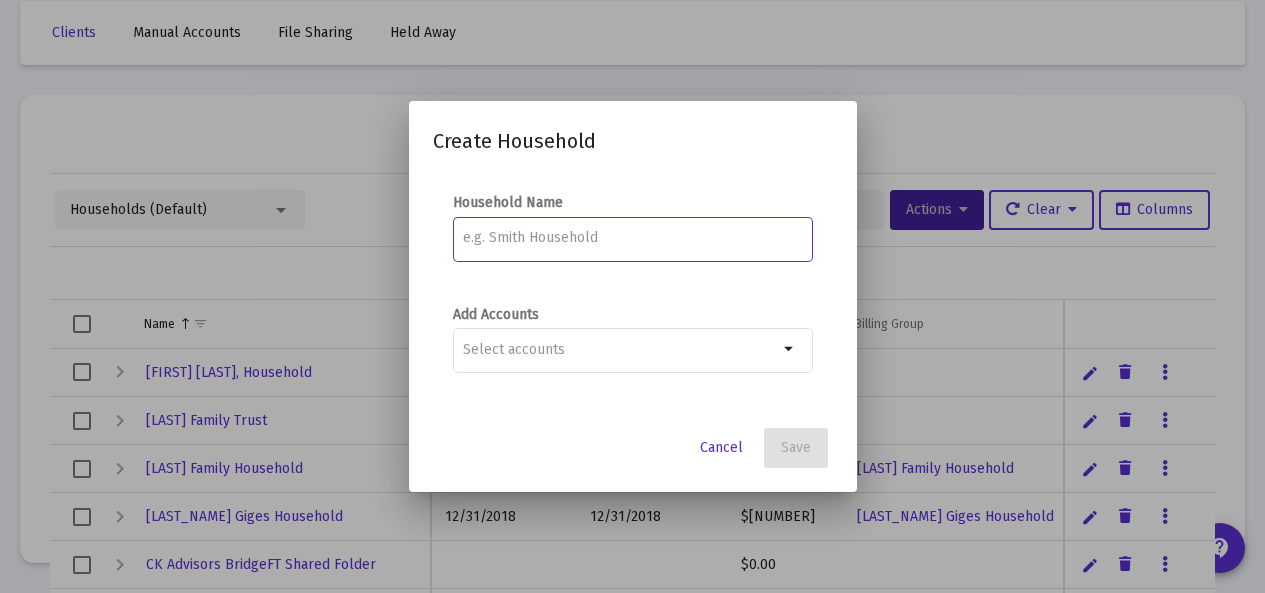 click at bounding box center (632, 238) 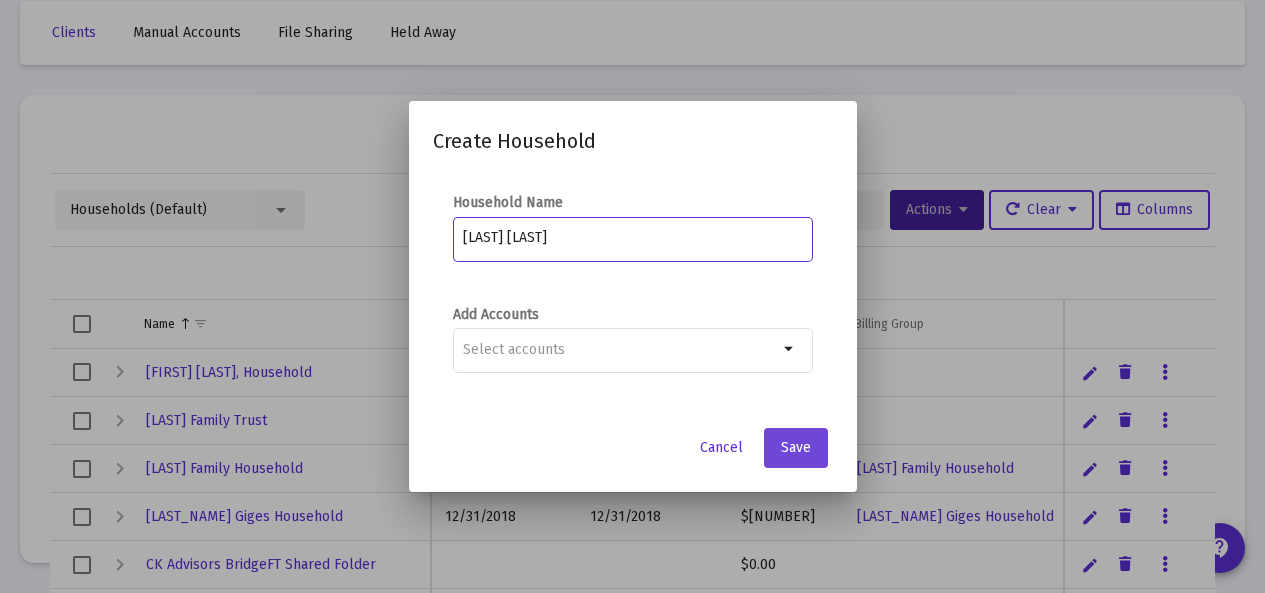 type on "[LAST] [LAST]" 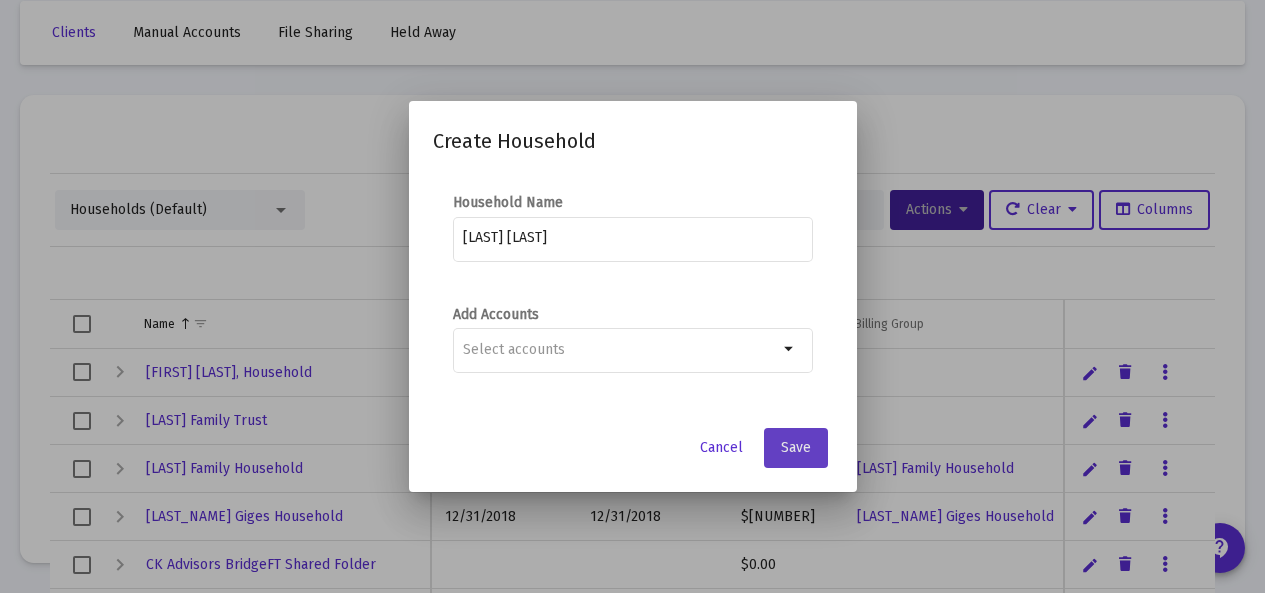 click on "Save" at bounding box center (796, 447) 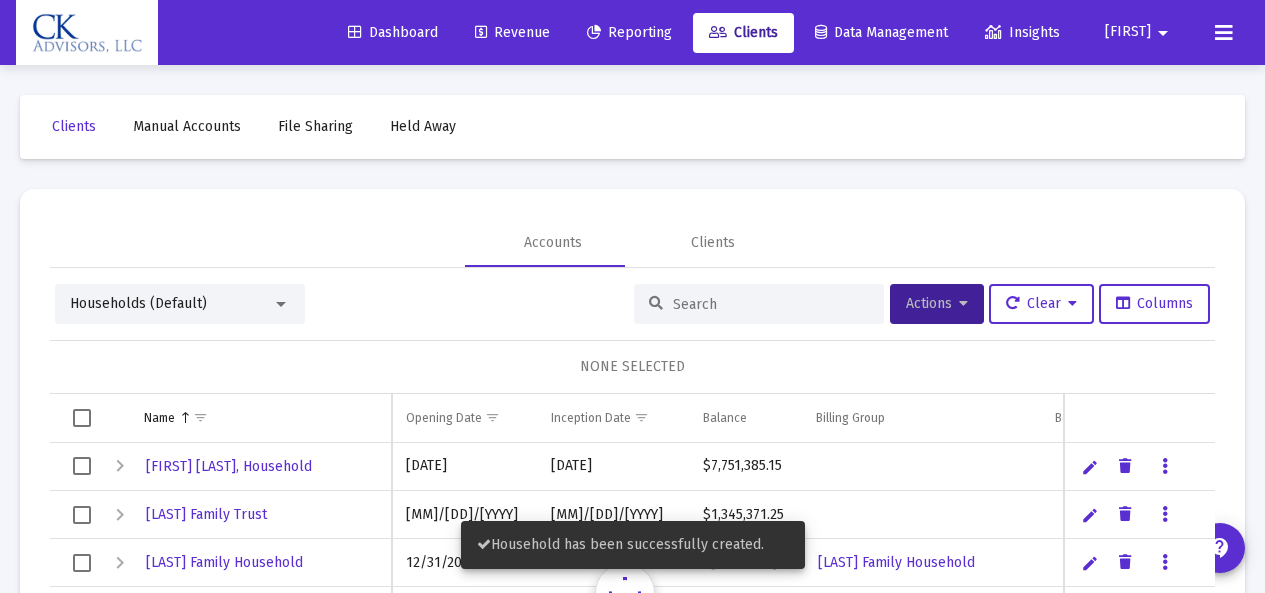 scroll, scrollTop: 94, scrollLeft: 0, axis: vertical 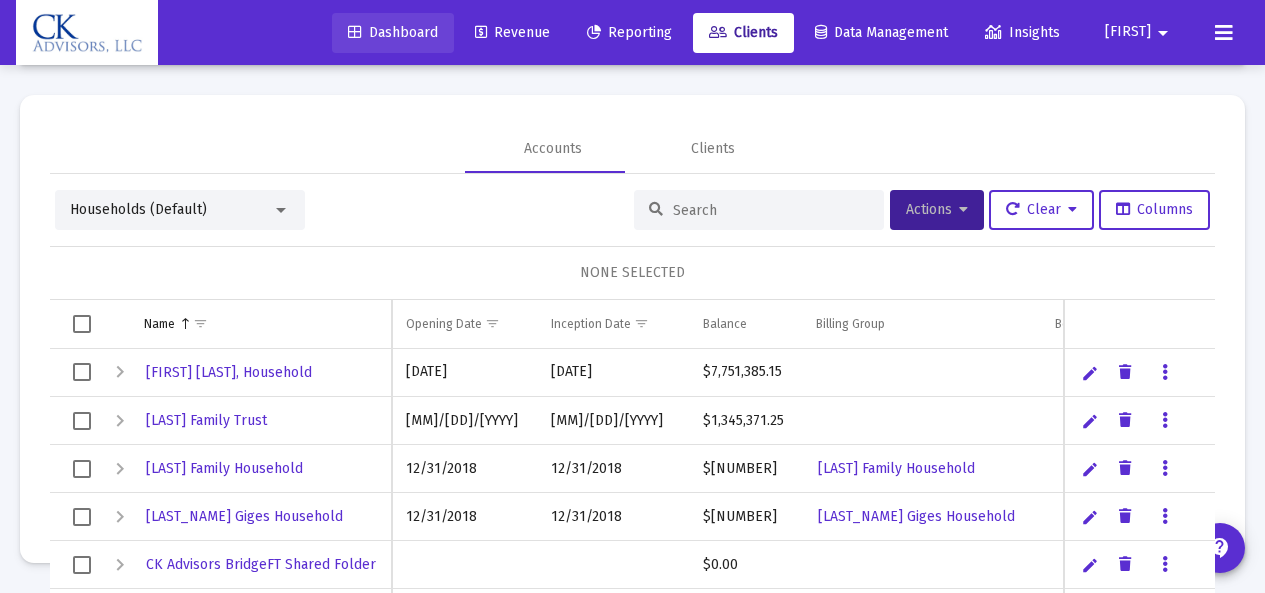 click on "Dashboard" at bounding box center [393, 32] 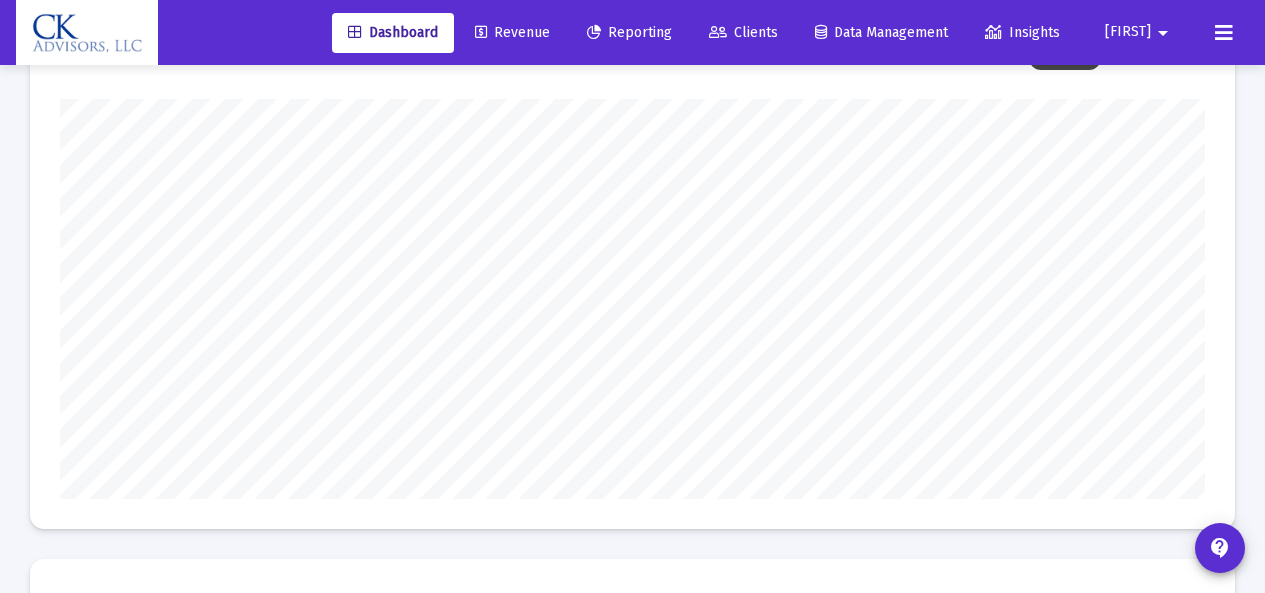 scroll, scrollTop: 0, scrollLeft: 0, axis: both 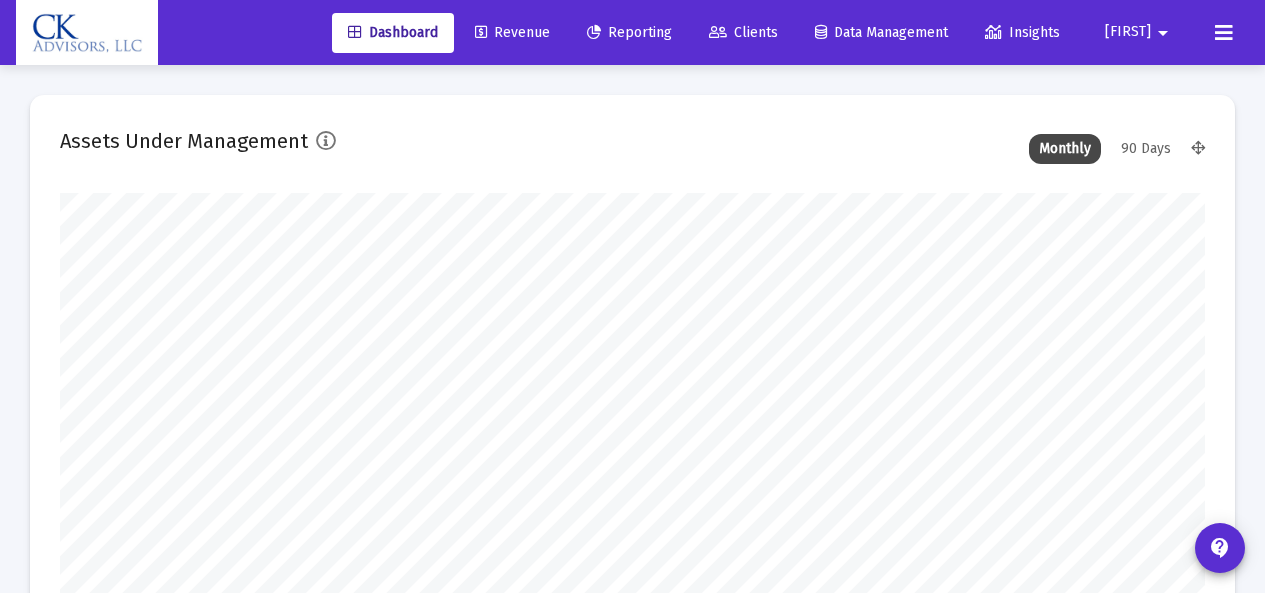 click on "Clients" at bounding box center [743, 32] 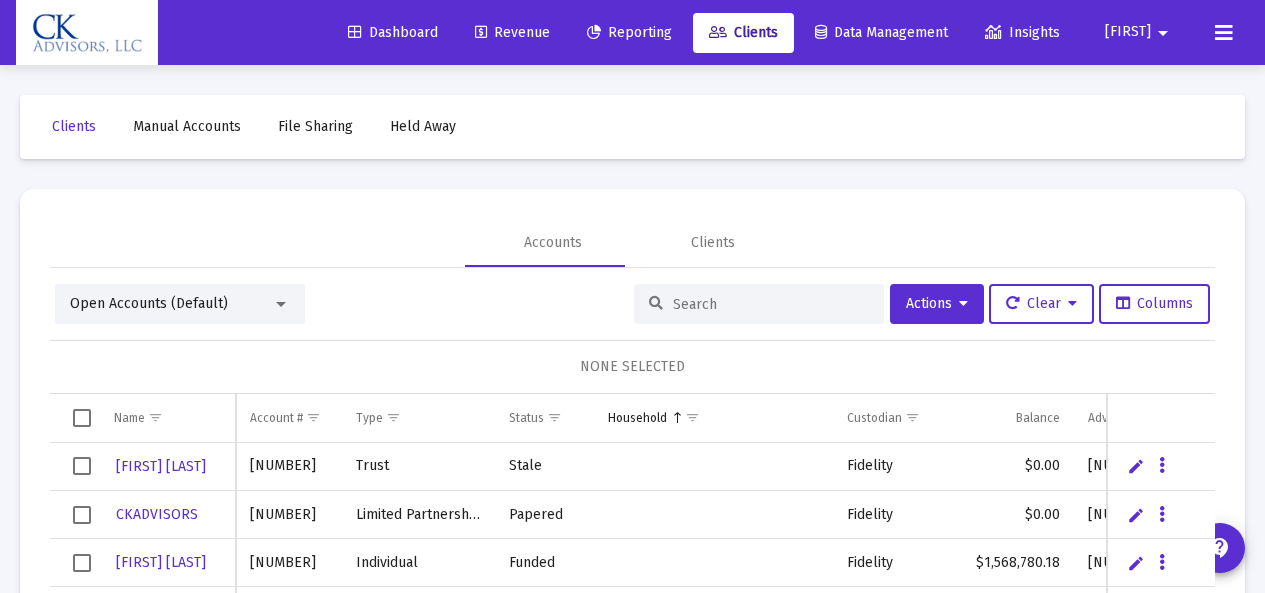 click at bounding box center (281, 304) 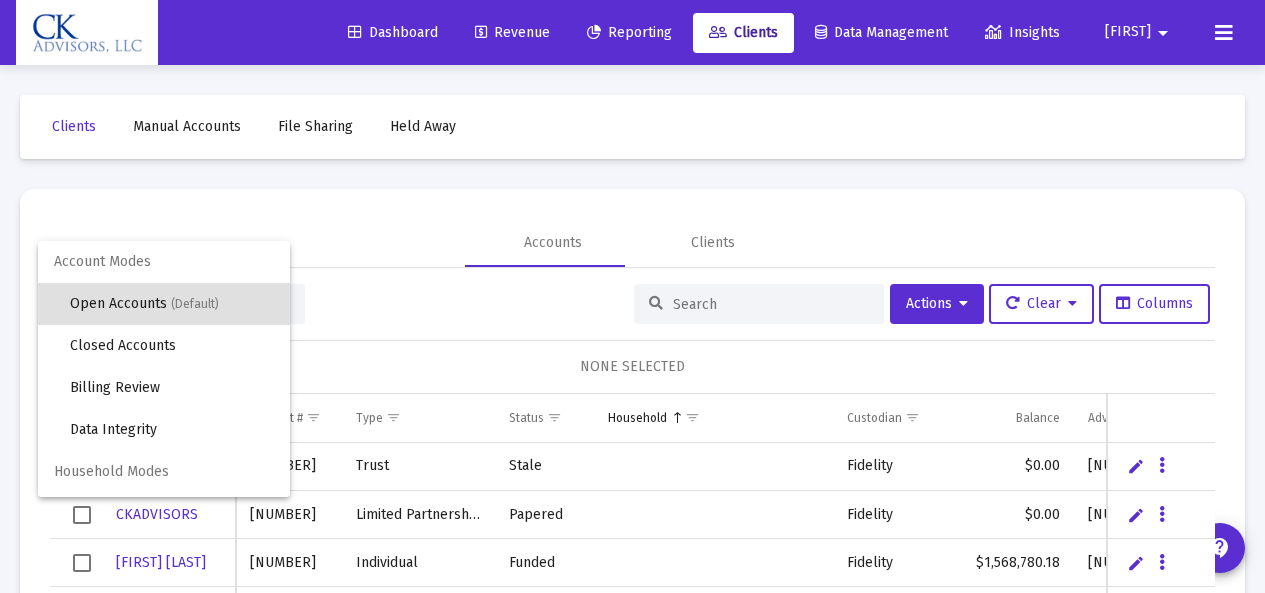 scroll, scrollTop: 38, scrollLeft: 0, axis: vertical 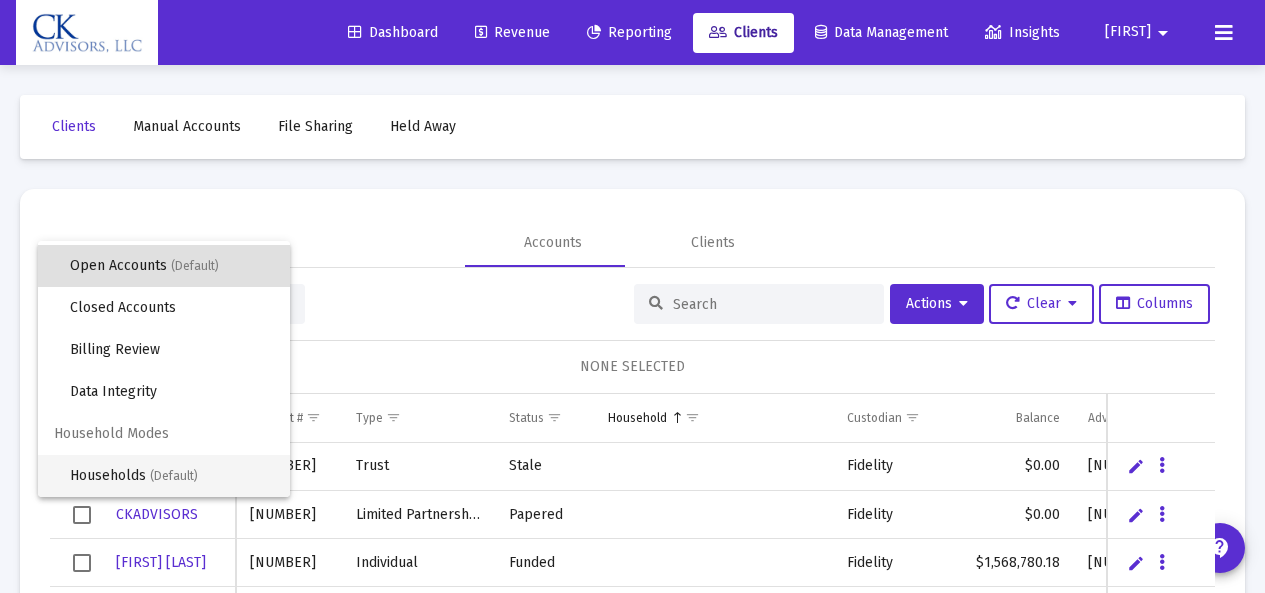 click on "(Default)" at bounding box center [174, 476] 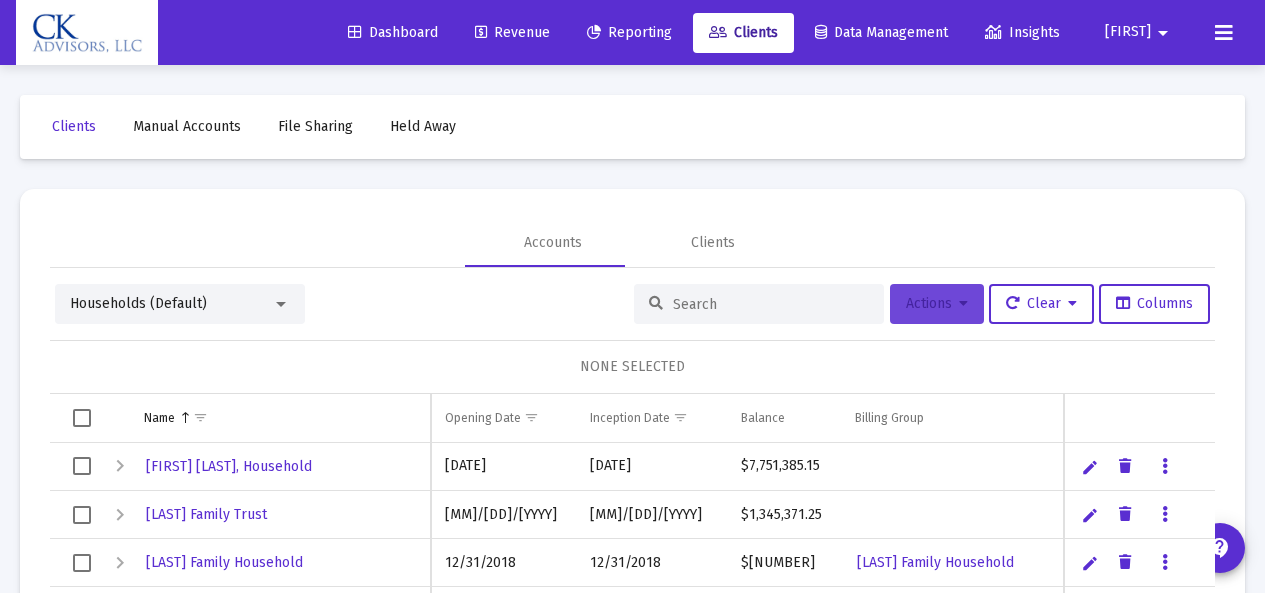 click on "Actions" at bounding box center [937, 303] 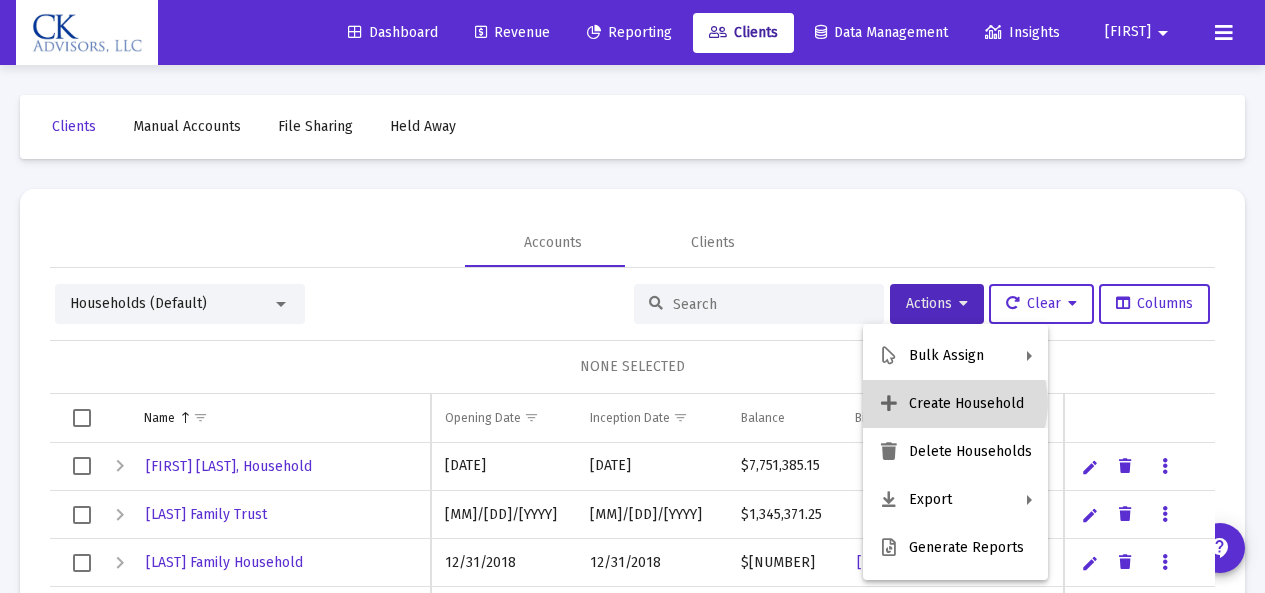 click on "Create Household" at bounding box center [955, 404] 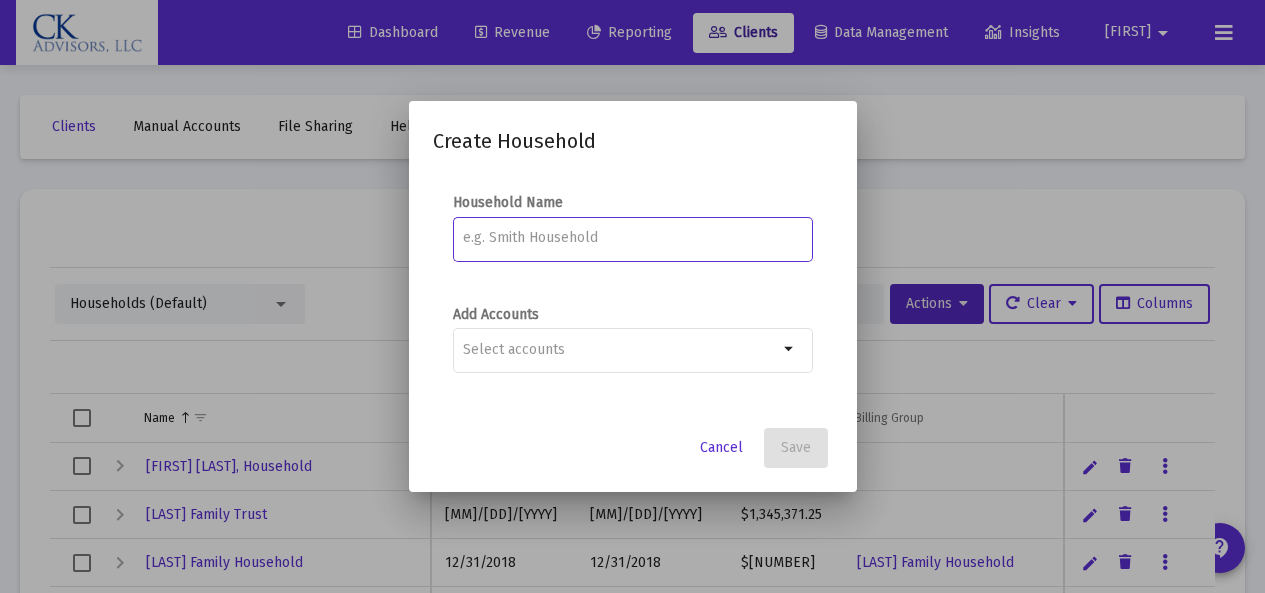 click at bounding box center [632, 238] 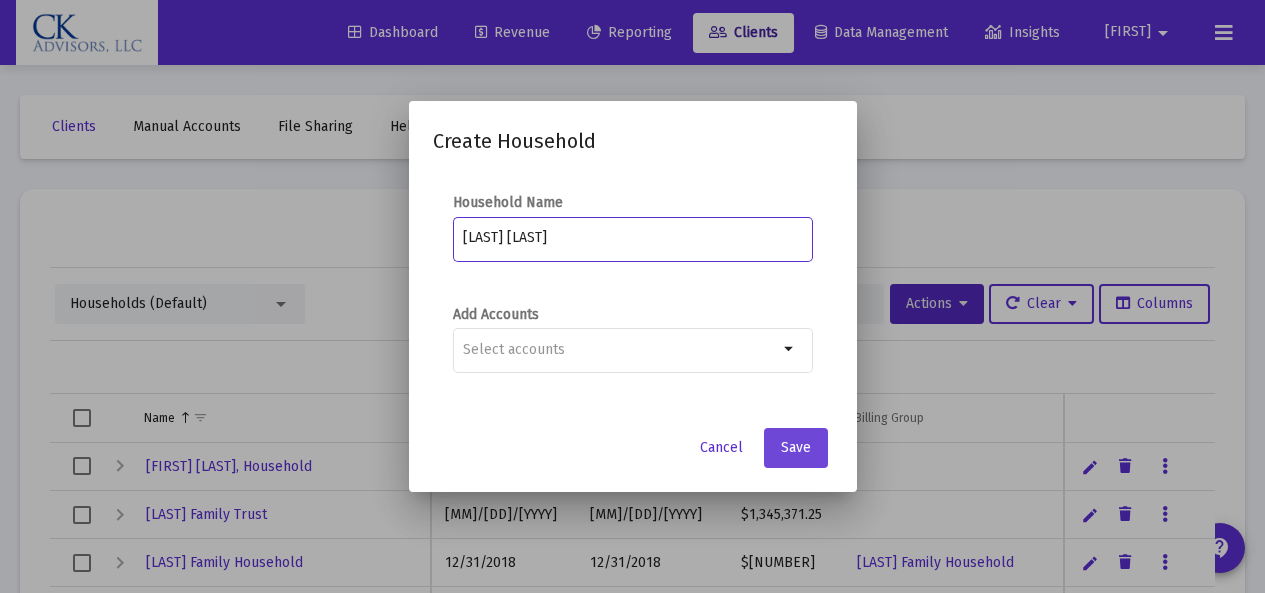 type on "[LAST] [LAST]" 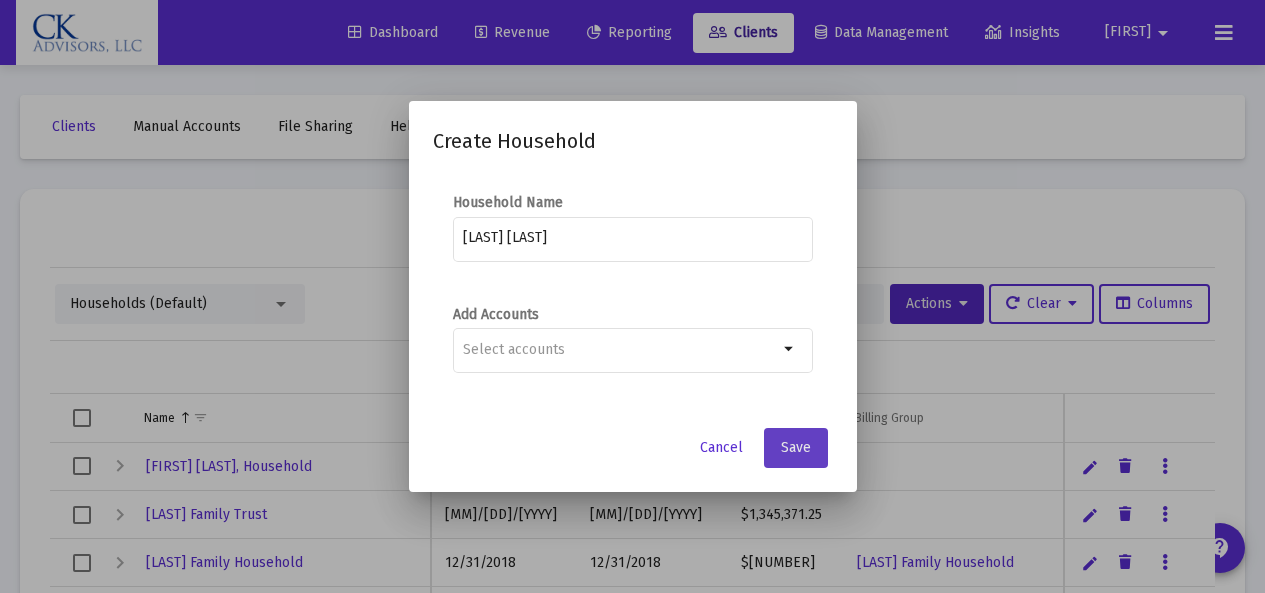 click on "Save" at bounding box center (796, 447) 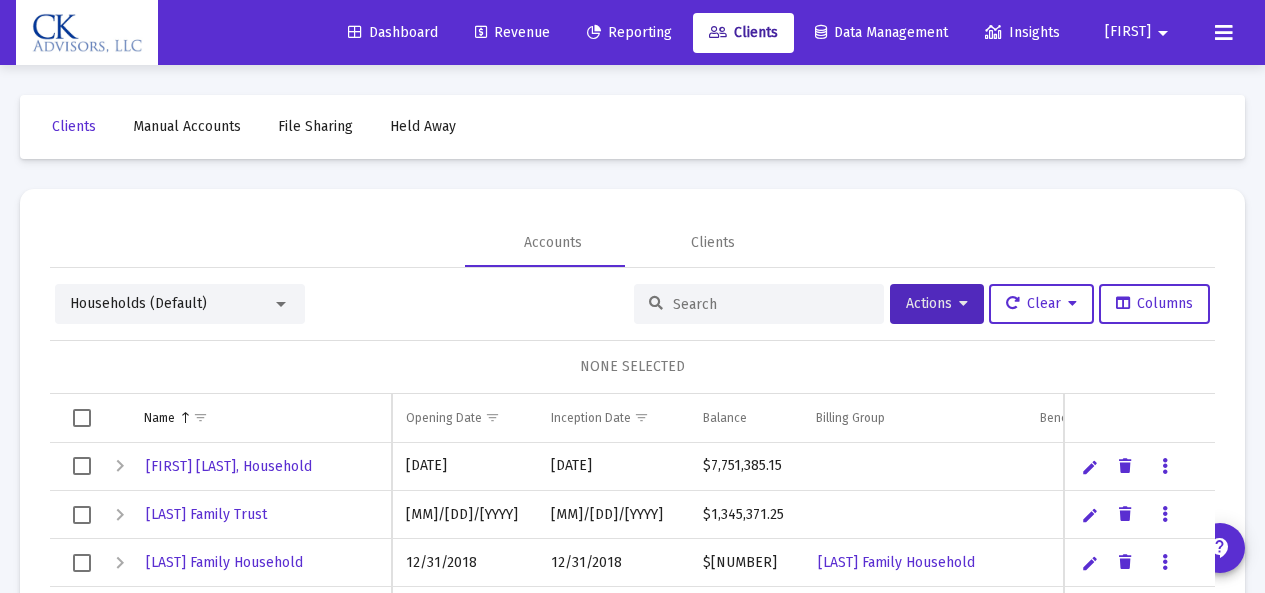 click at bounding box center [281, 304] 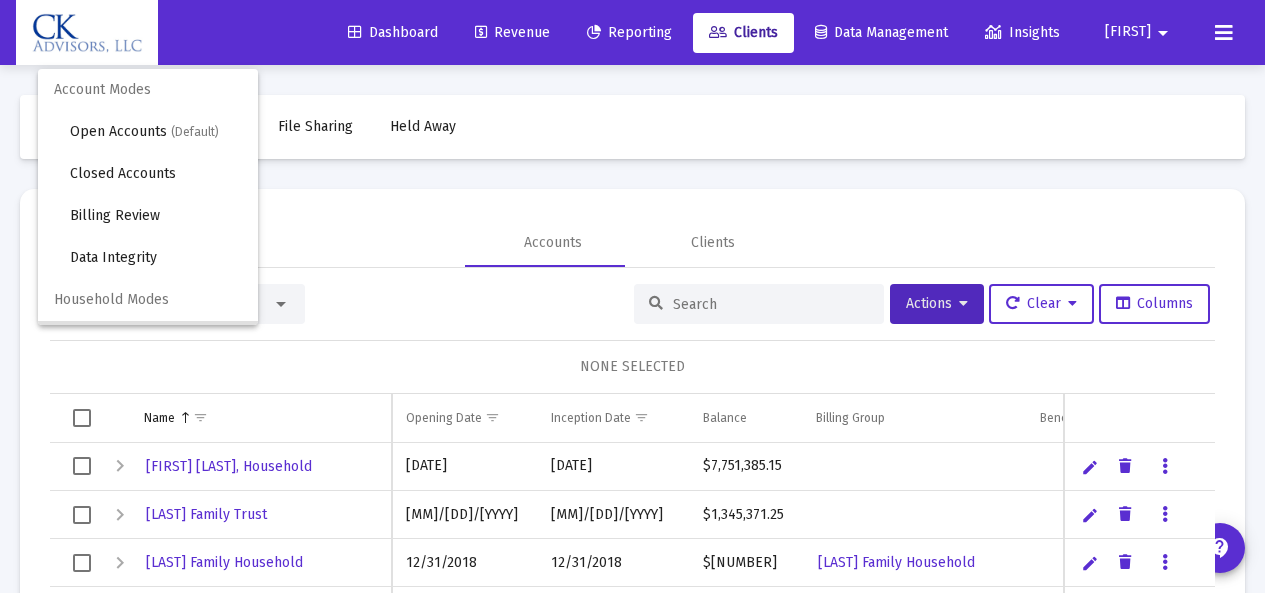 scroll, scrollTop: 38, scrollLeft: 0, axis: vertical 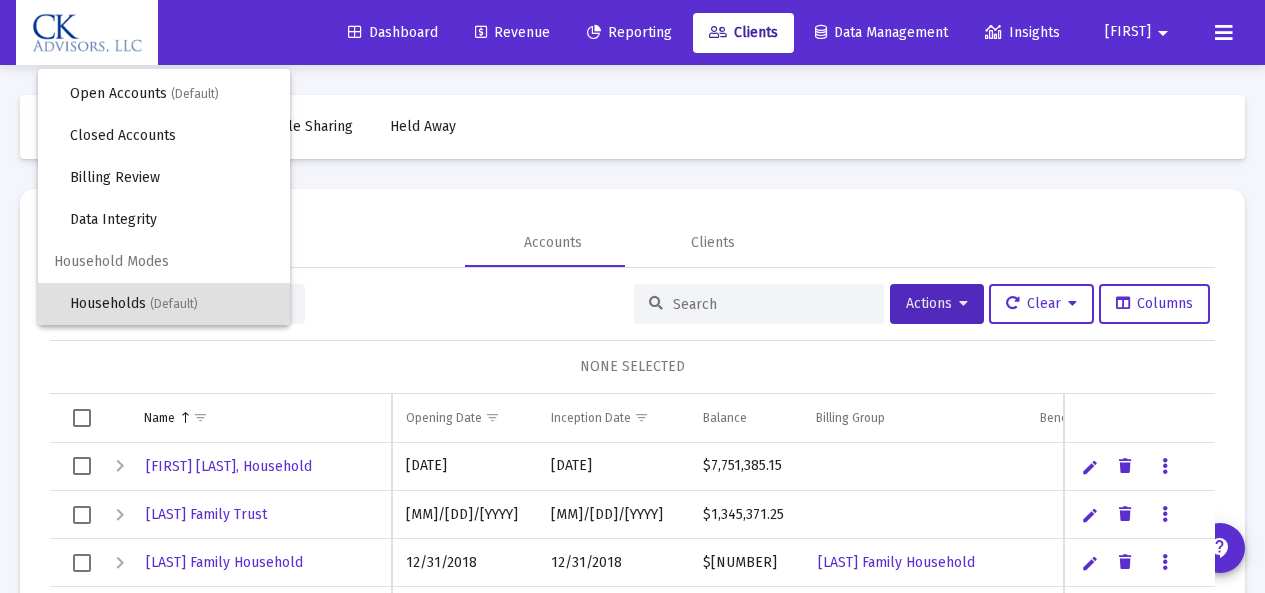 click on "(Default)" at bounding box center [174, 304] 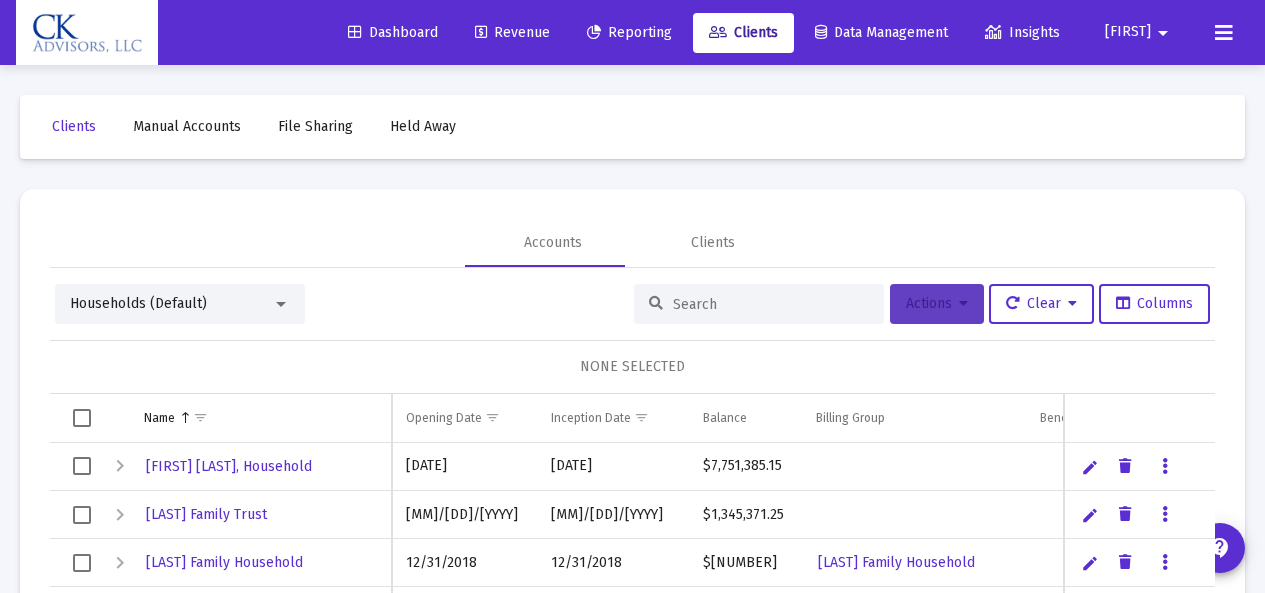 click on "Actions" at bounding box center [937, 304] 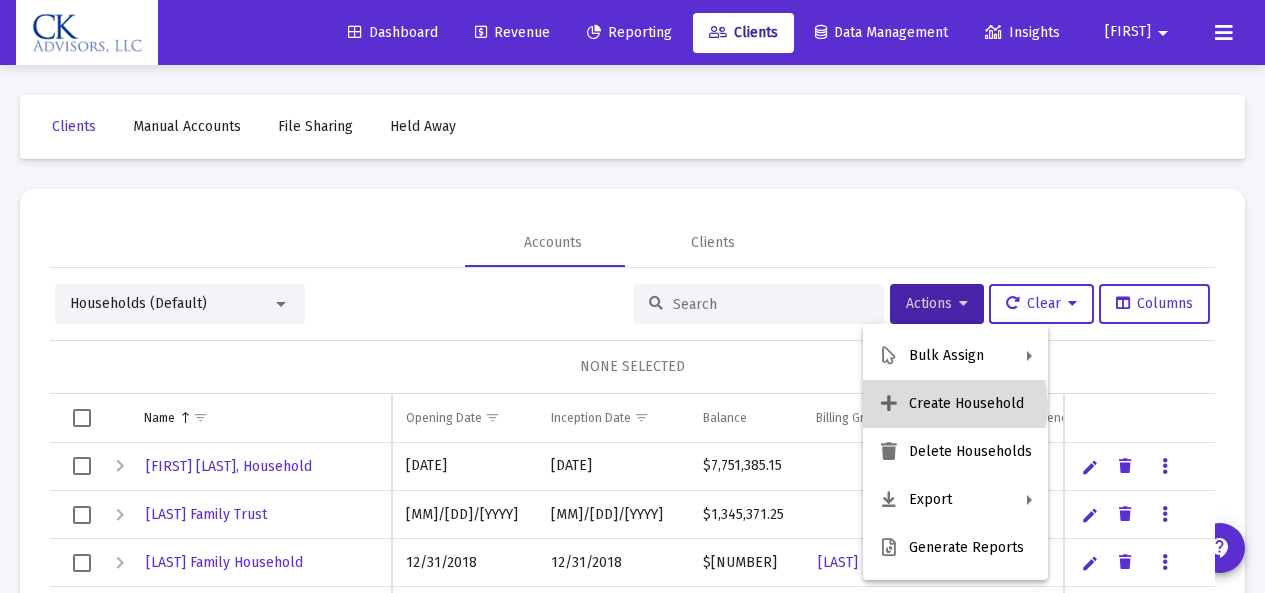 click on "Create Household" at bounding box center [955, 404] 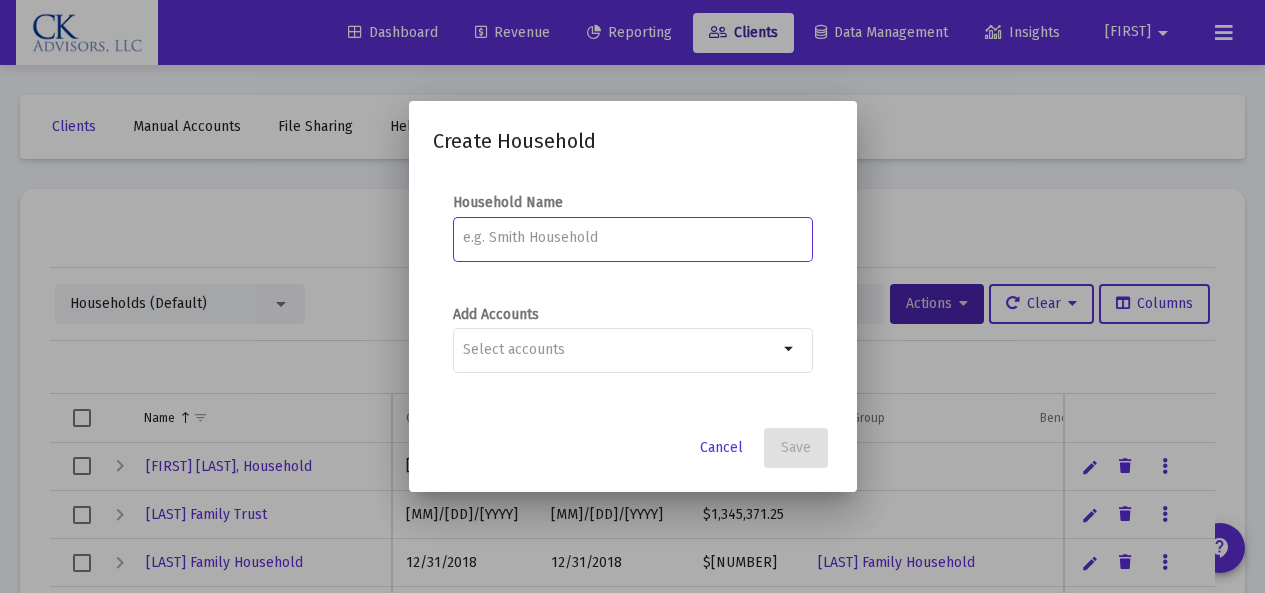 click at bounding box center [632, 238] 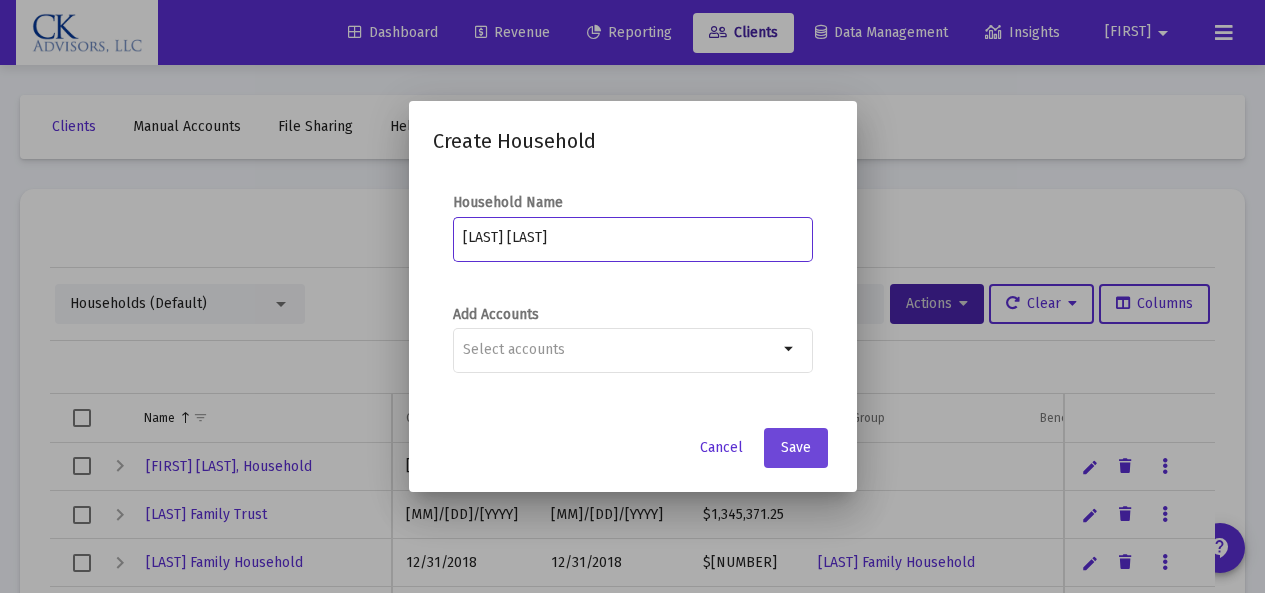 type on "[LAST] [LAST]" 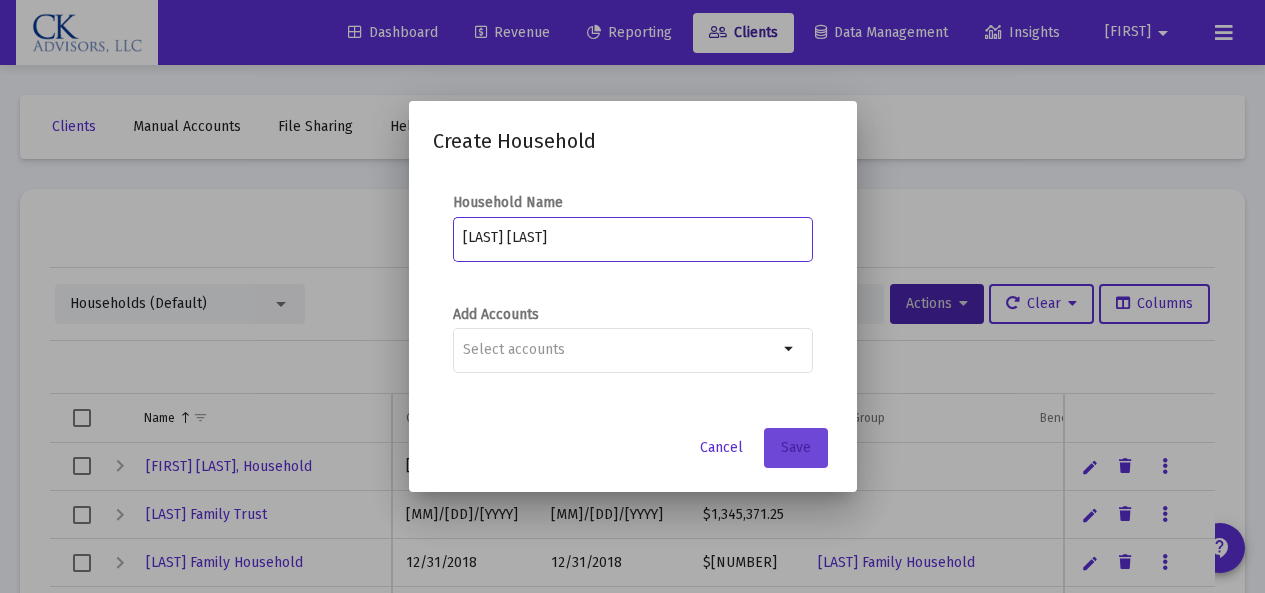 click on "Save" at bounding box center (796, 448) 